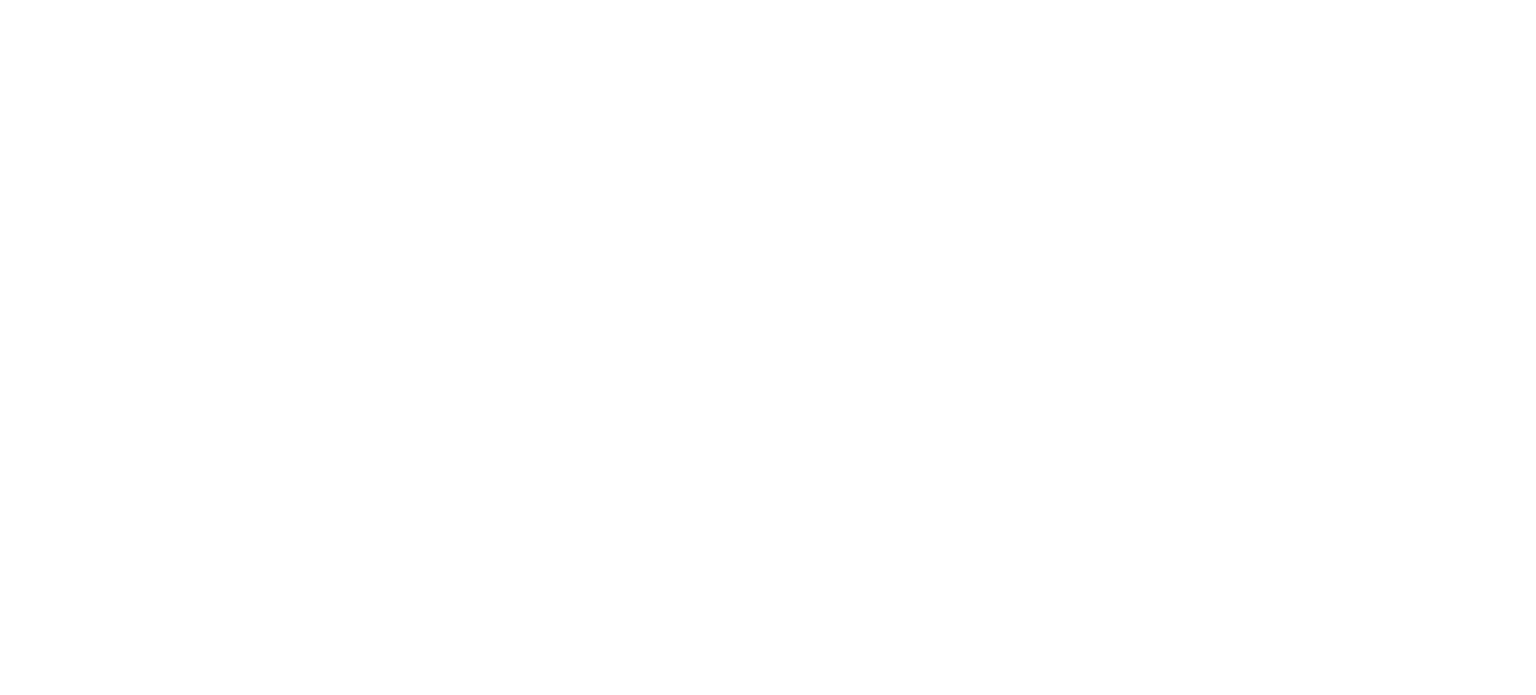 scroll, scrollTop: 0, scrollLeft: 0, axis: both 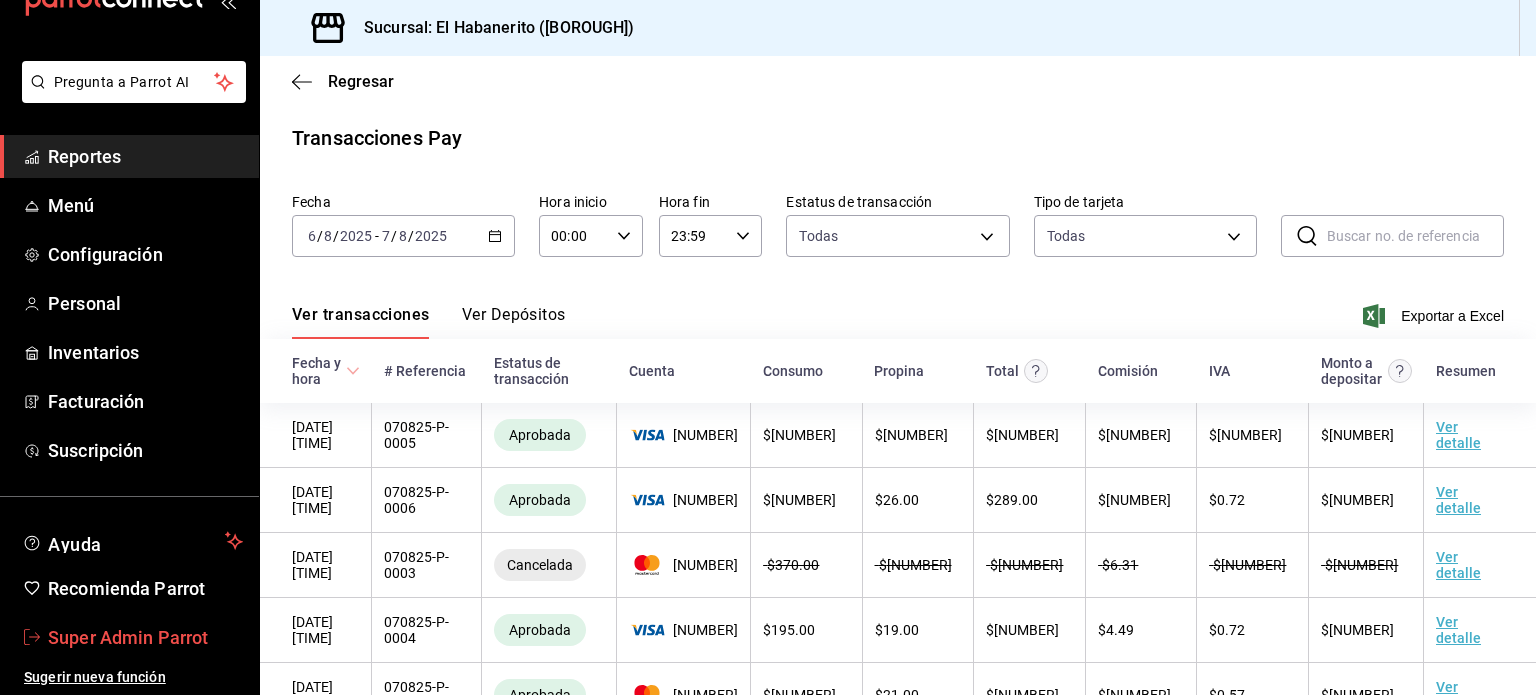 click on "Super Admin Parrot" at bounding box center (145, 637) 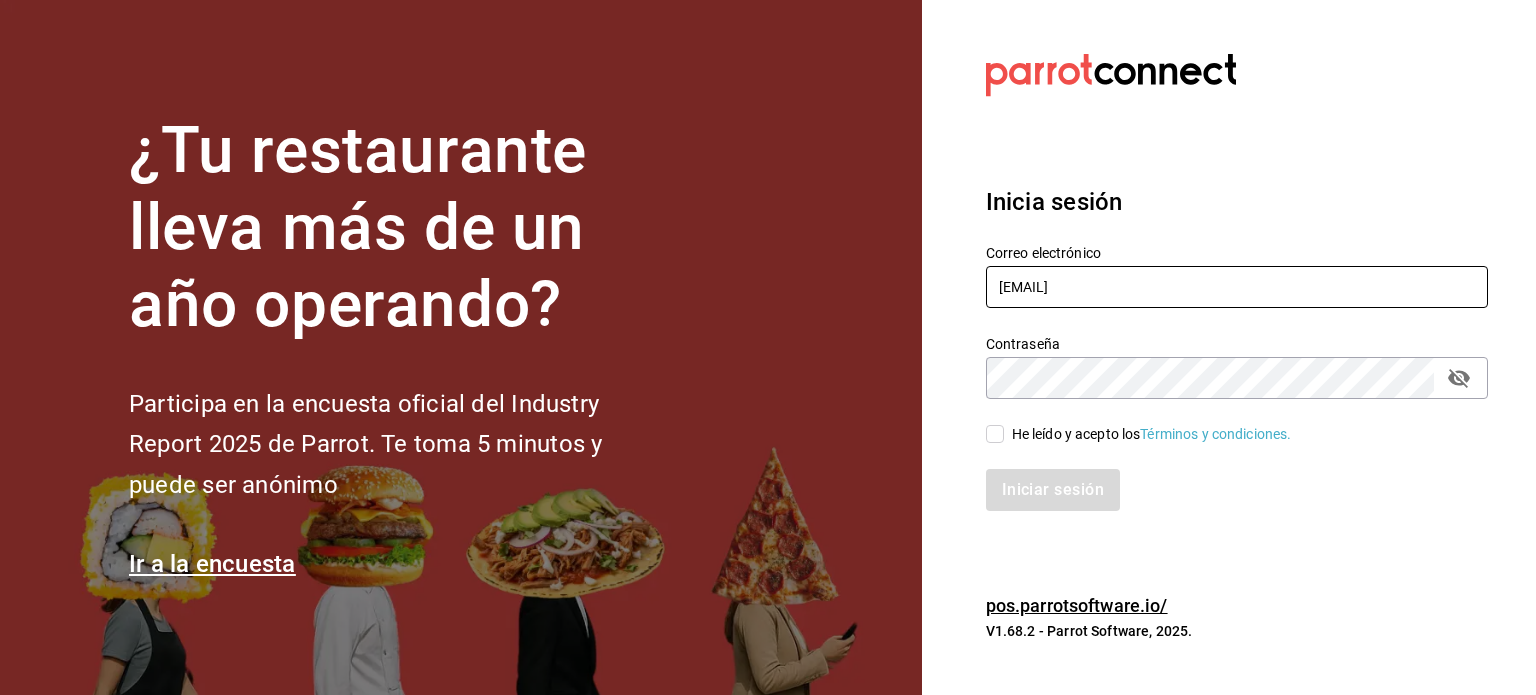click on "[EMAIL]" at bounding box center (1237, 287) 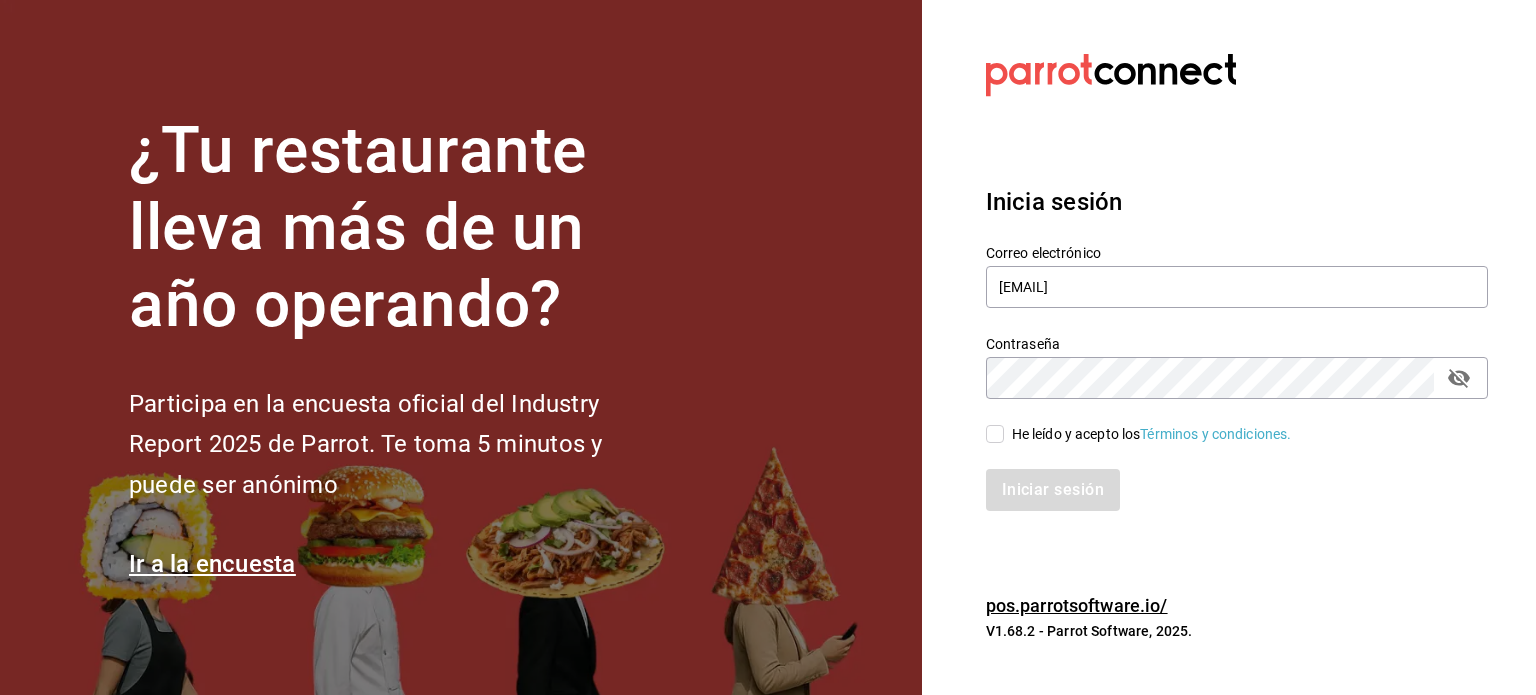 drag, startPoint x: 1014, startPoint y: 420, endPoint x: 1004, endPoint y: 447, distance: 28.79236 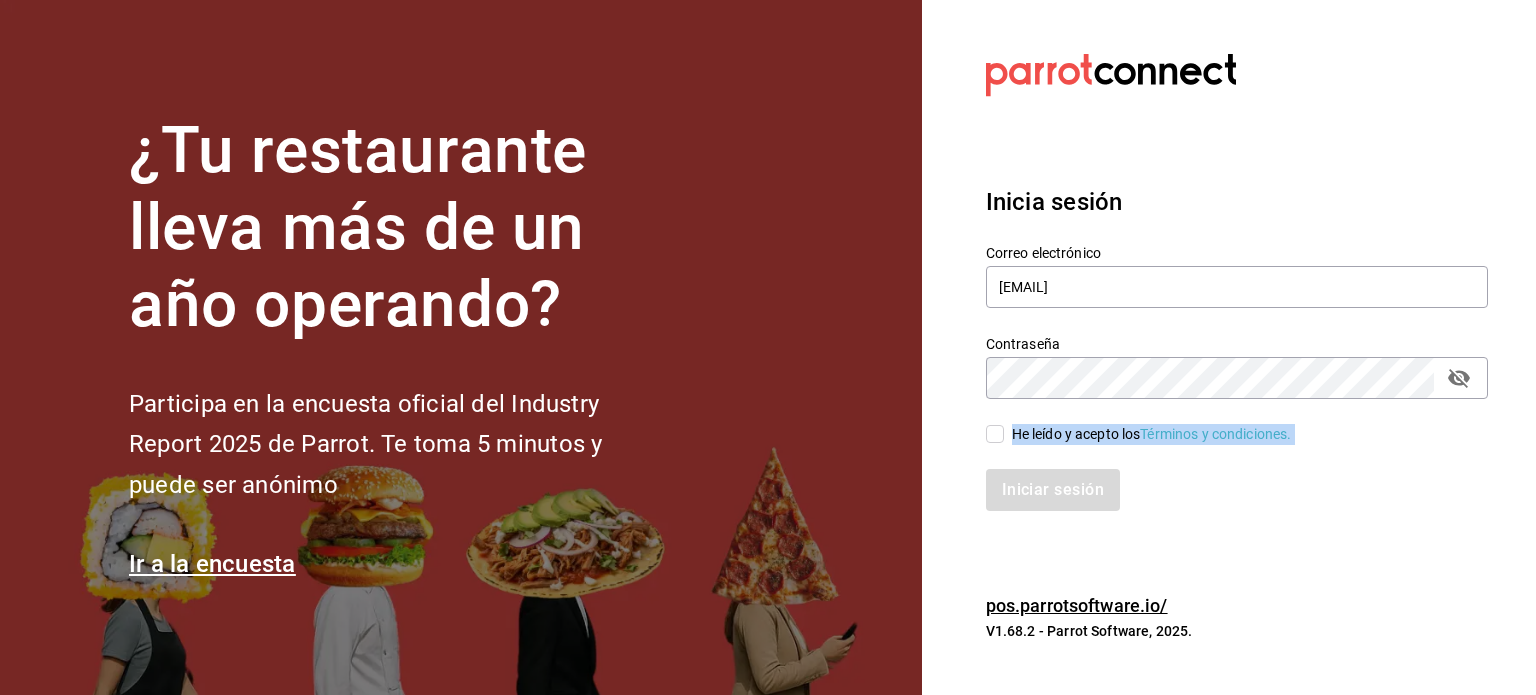 click on "Iniciar sesión" at bounding box center (1225, 478) 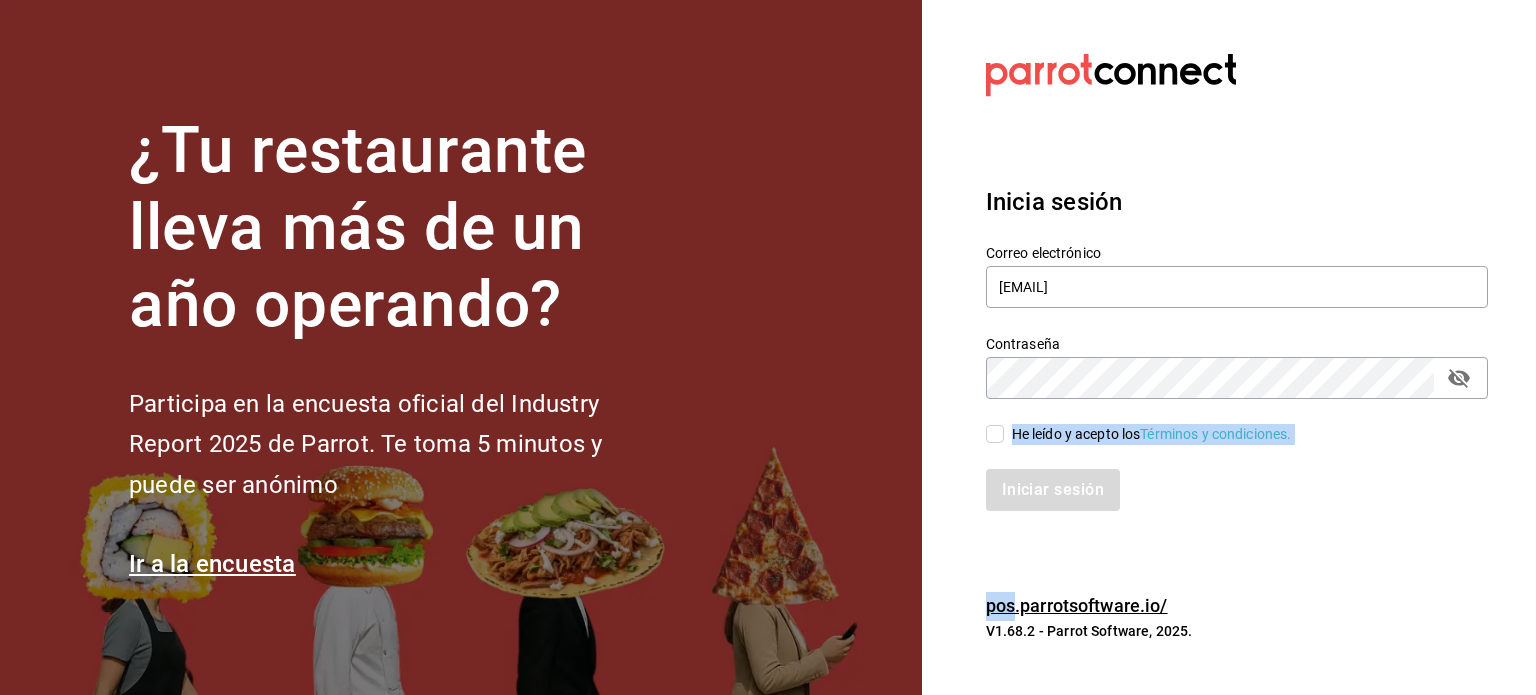 drag, startPoint x: 1004, startPoint y: 447, endPoint x: 990, endPoint y: 429, distance: 22.803509 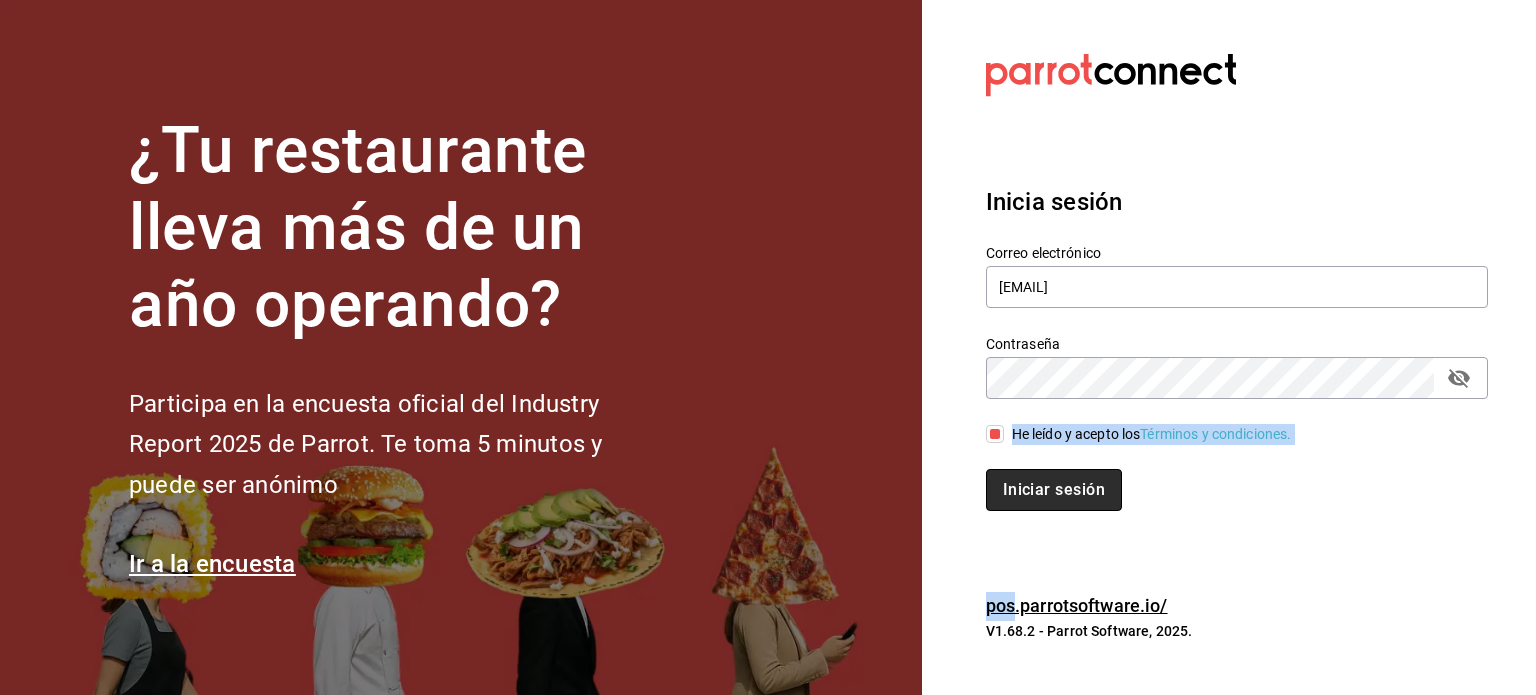 click on "Iniciar sesión" at bounding box center [1054, 490] 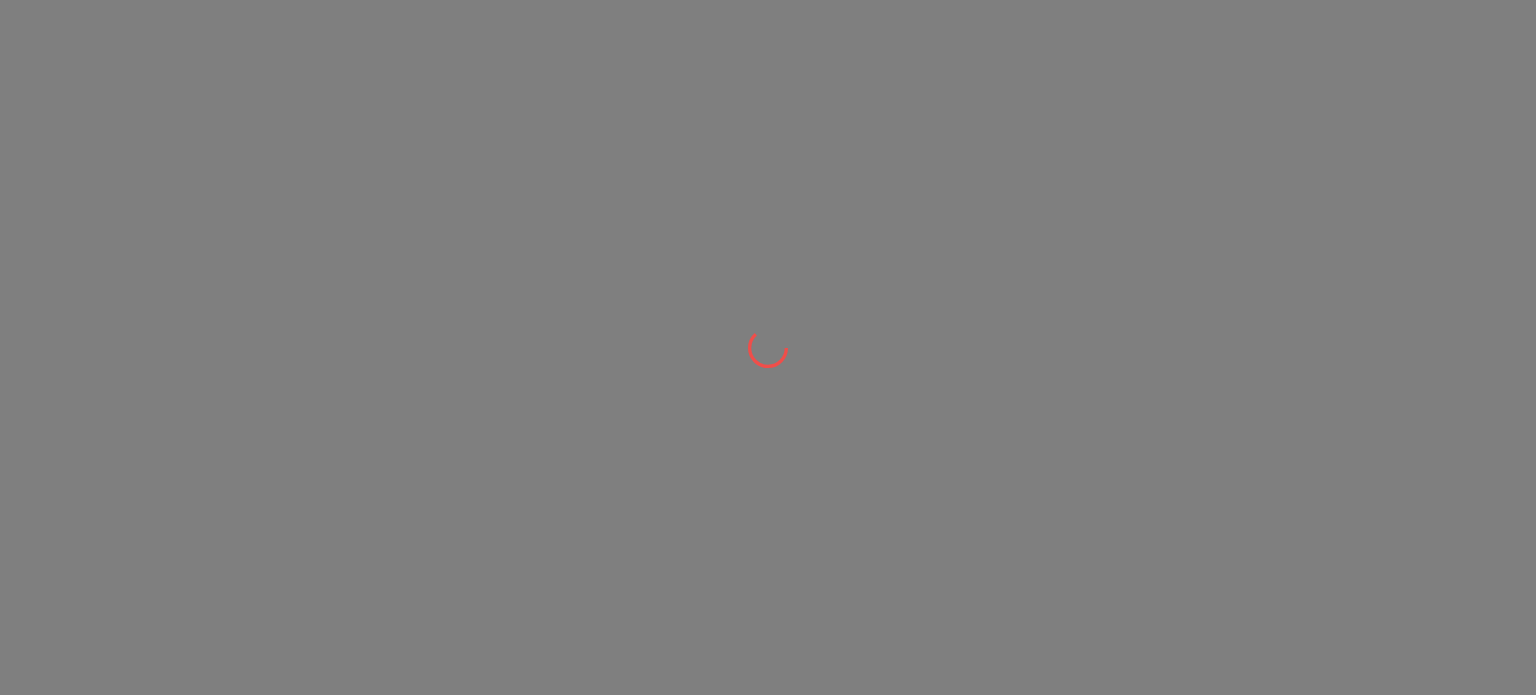 scroll, scrollTop: 0, scrollLeft: 0, axis: both 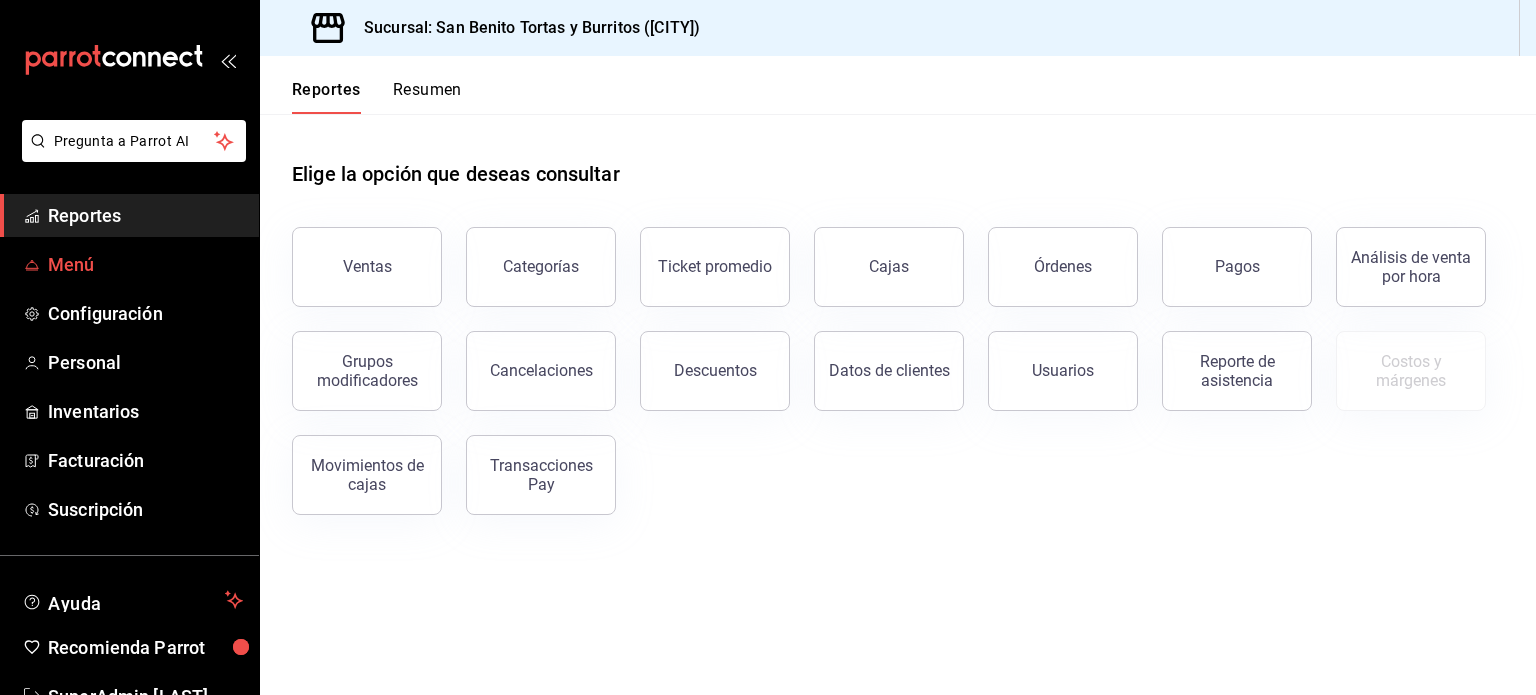 click on "Menú" at bounding box center (129, 264) 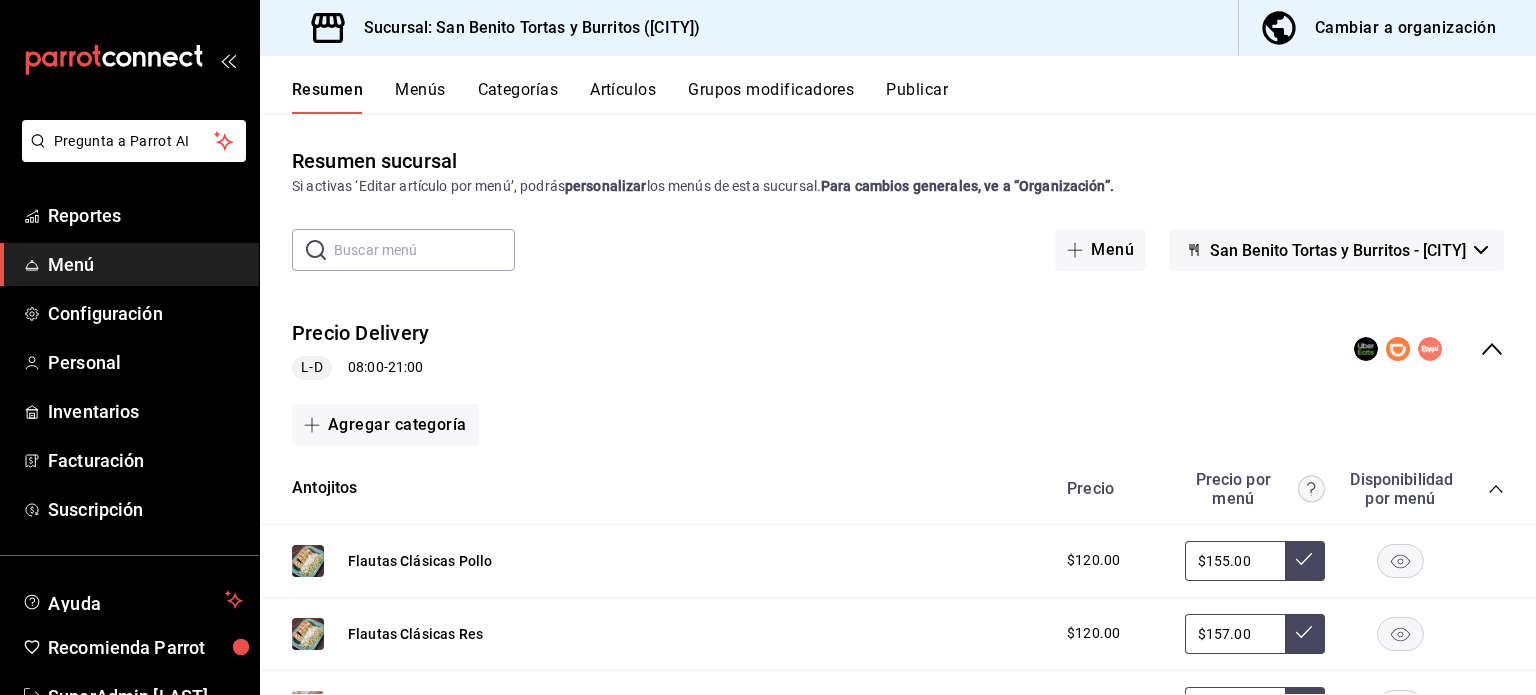 scroll, scrollTop: 0, scrollLeft: 0, axis: both 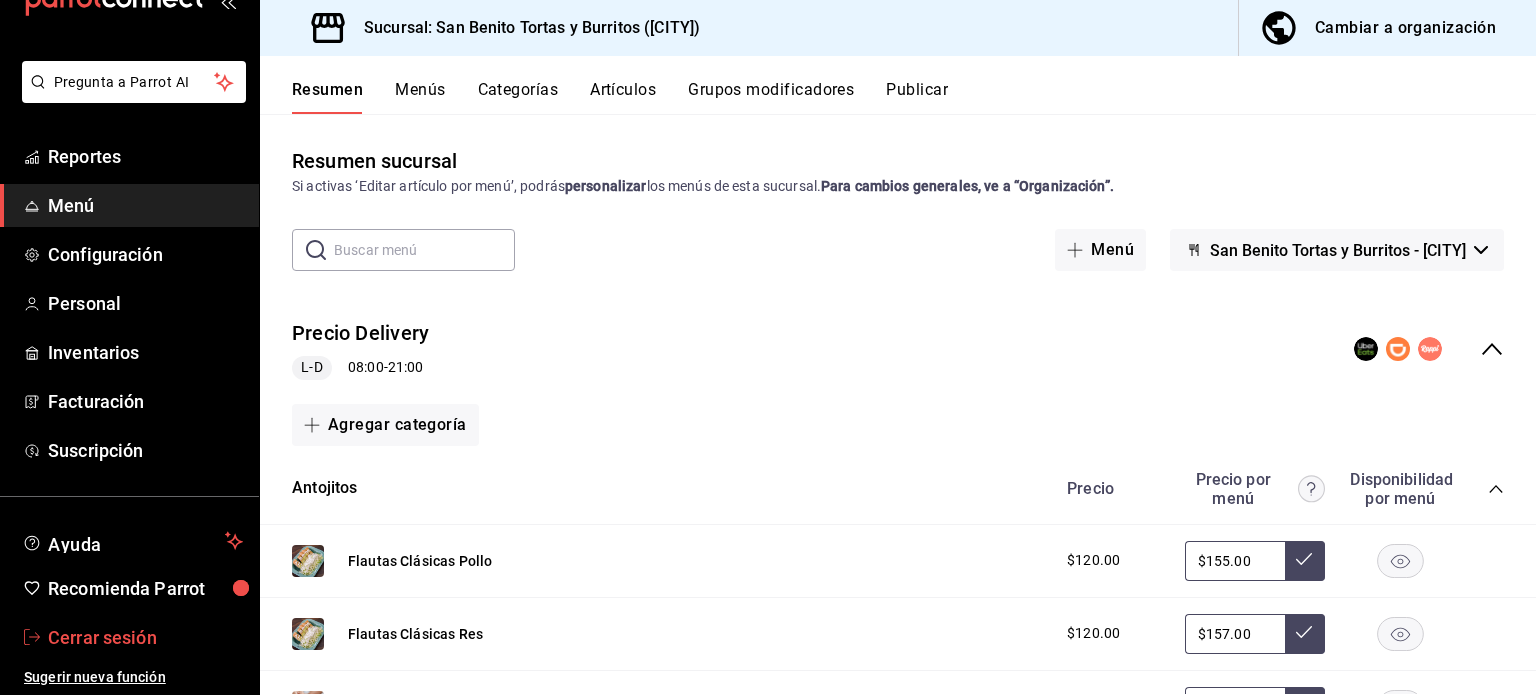 click on "Cerrar sesión" at bounding box center [129, 637] 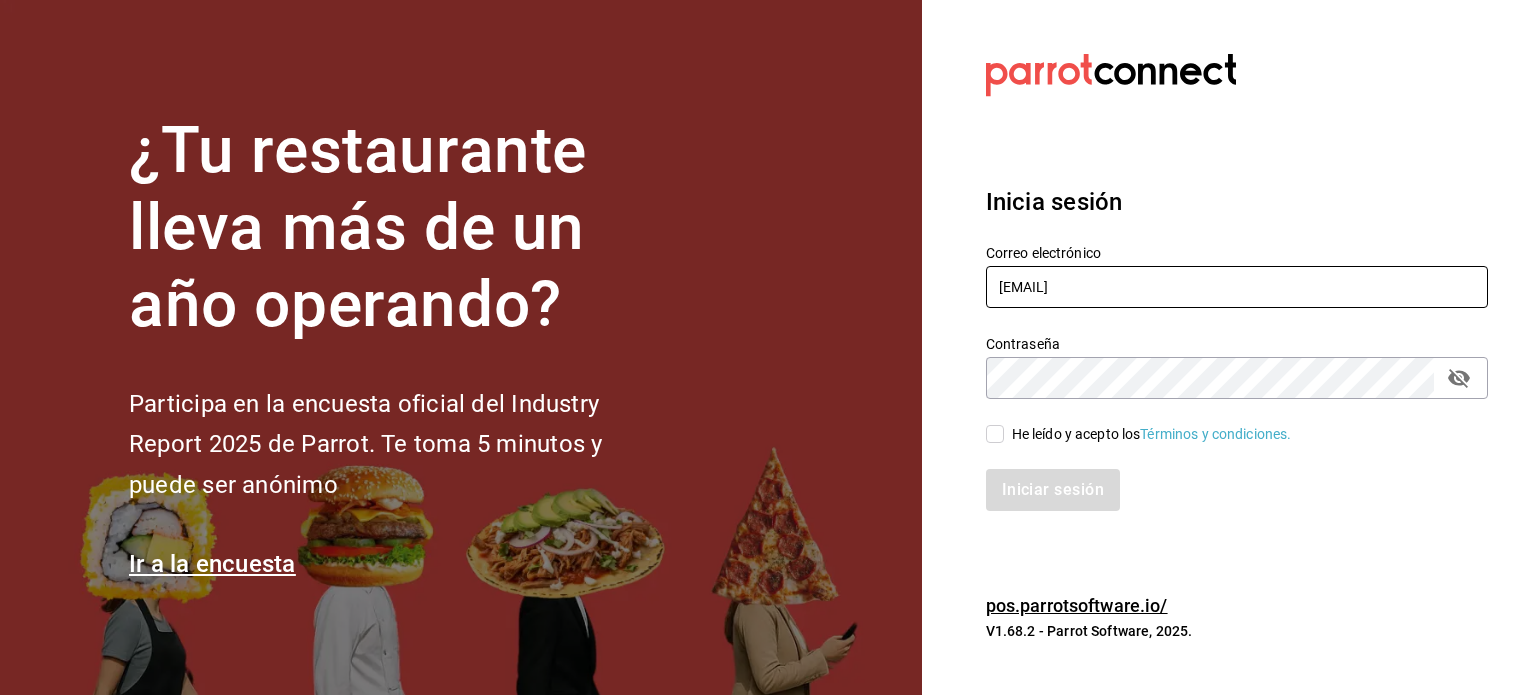 click on "[EMAIL]" at bounding box center [1237, 287] 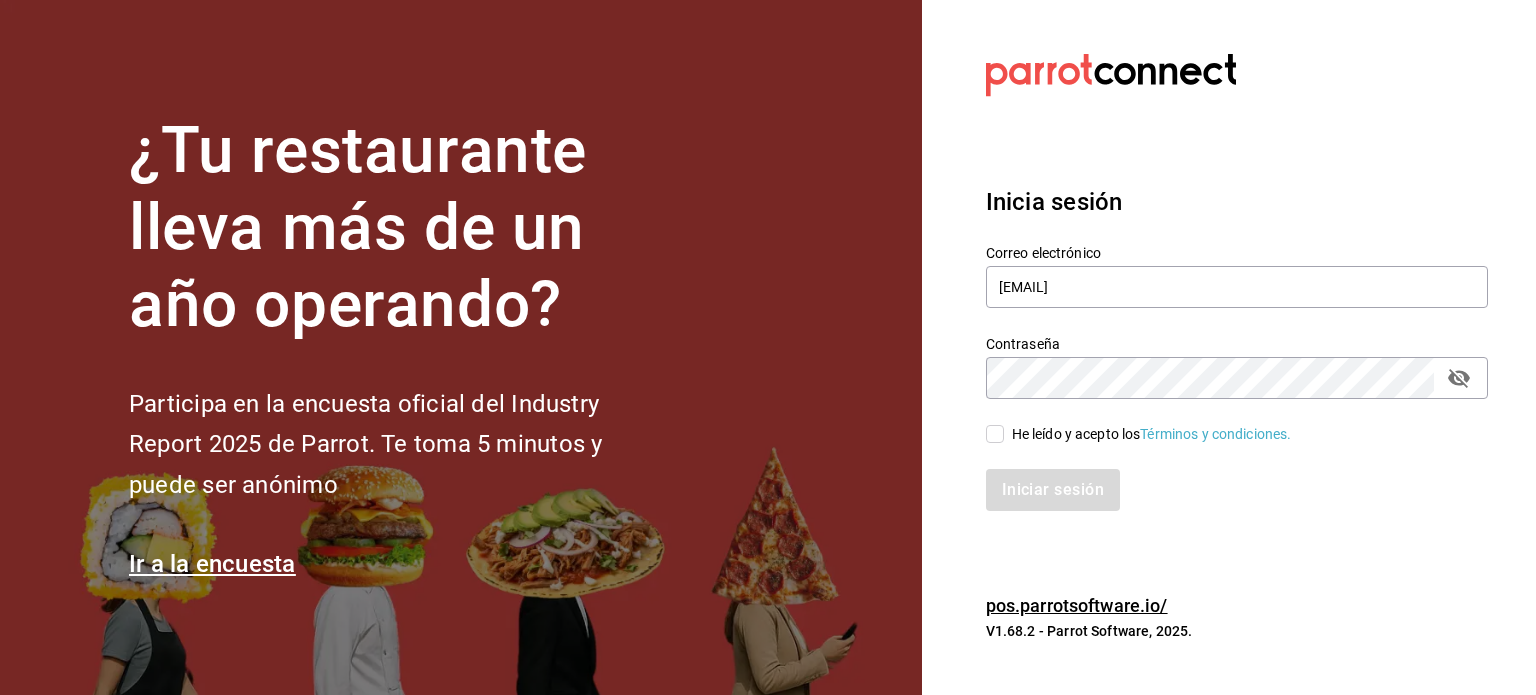 click on "He leído y acepto los  Términos y condiciones." at bounding box center (1152, 434) 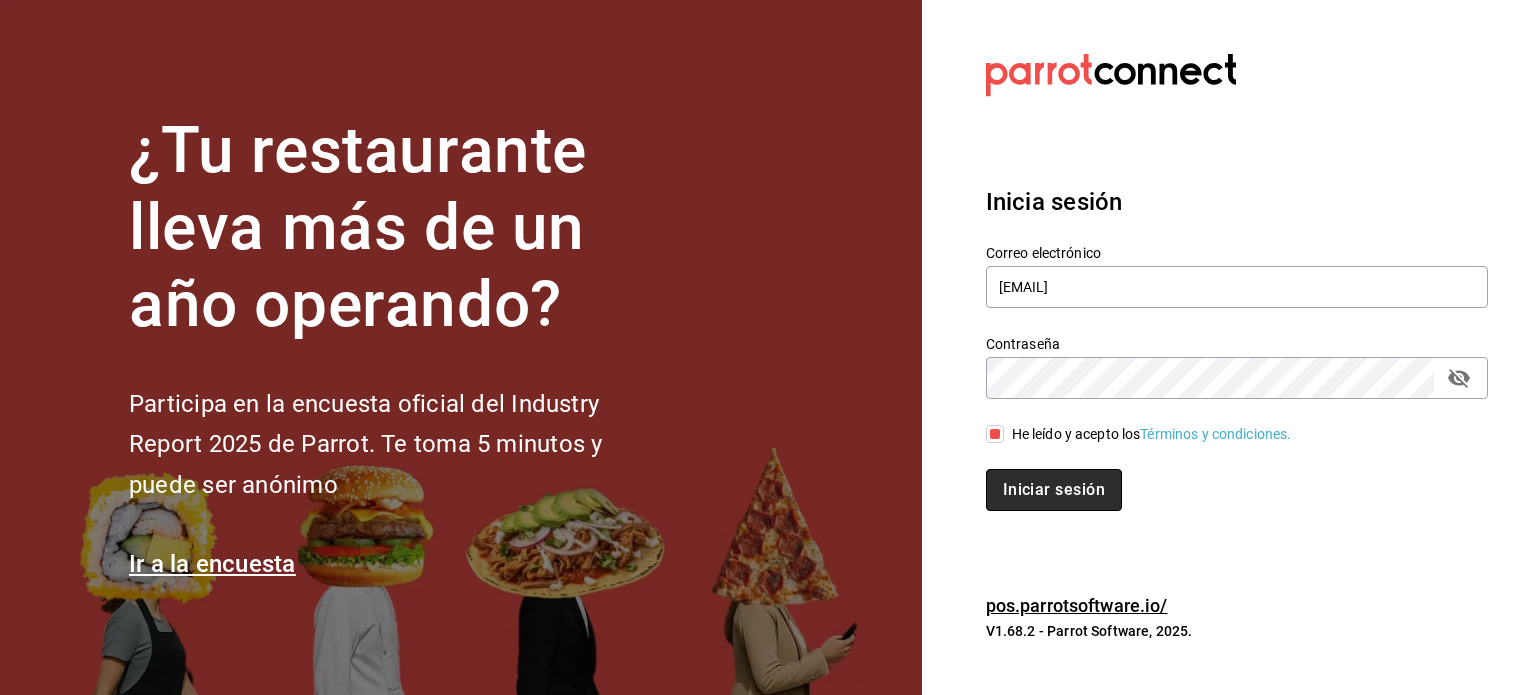 click on "Iniciar sesión" at bounding box center (1054, 490) 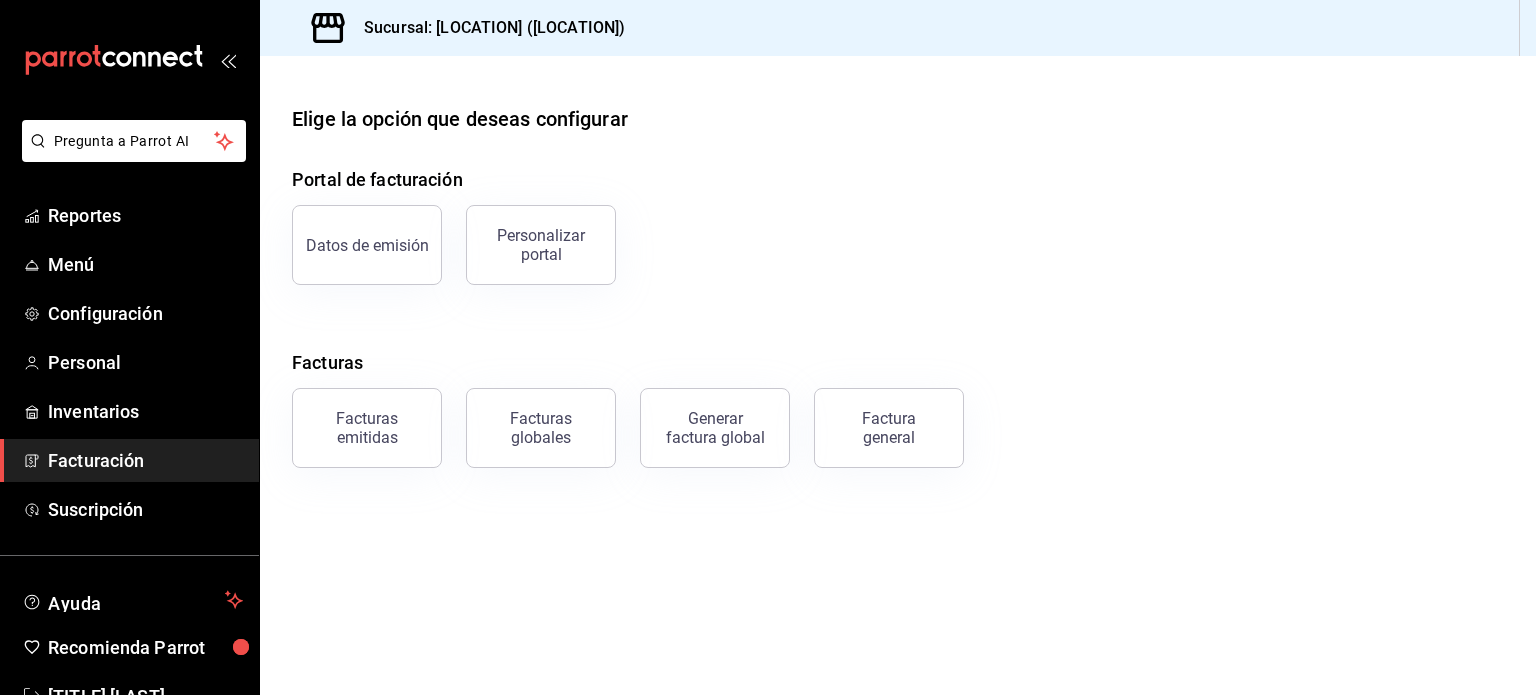scroll, scrollTop: 0, scrollLeft: 0, axis: both 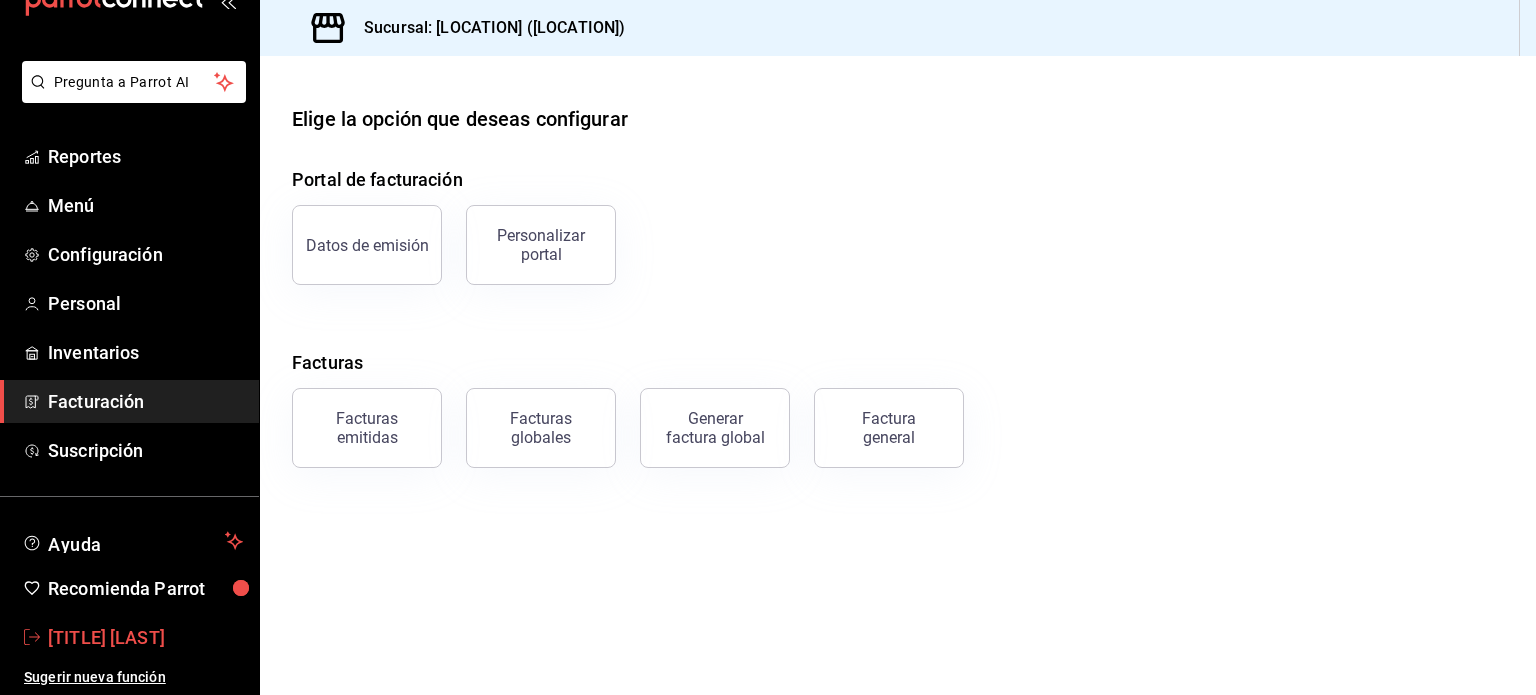 click on "SuperAdmin Parrot" at bounding box center [145, 637] 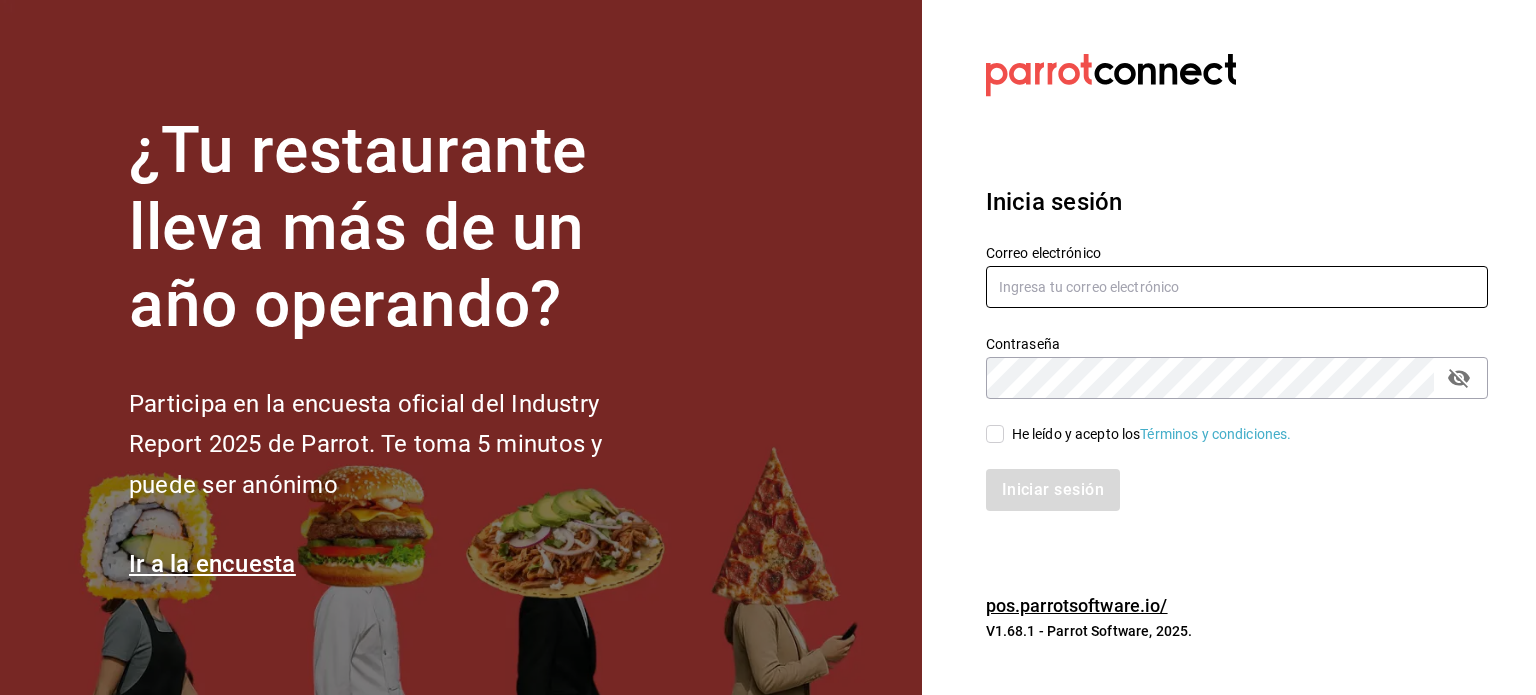 type on "[EMAIL]" 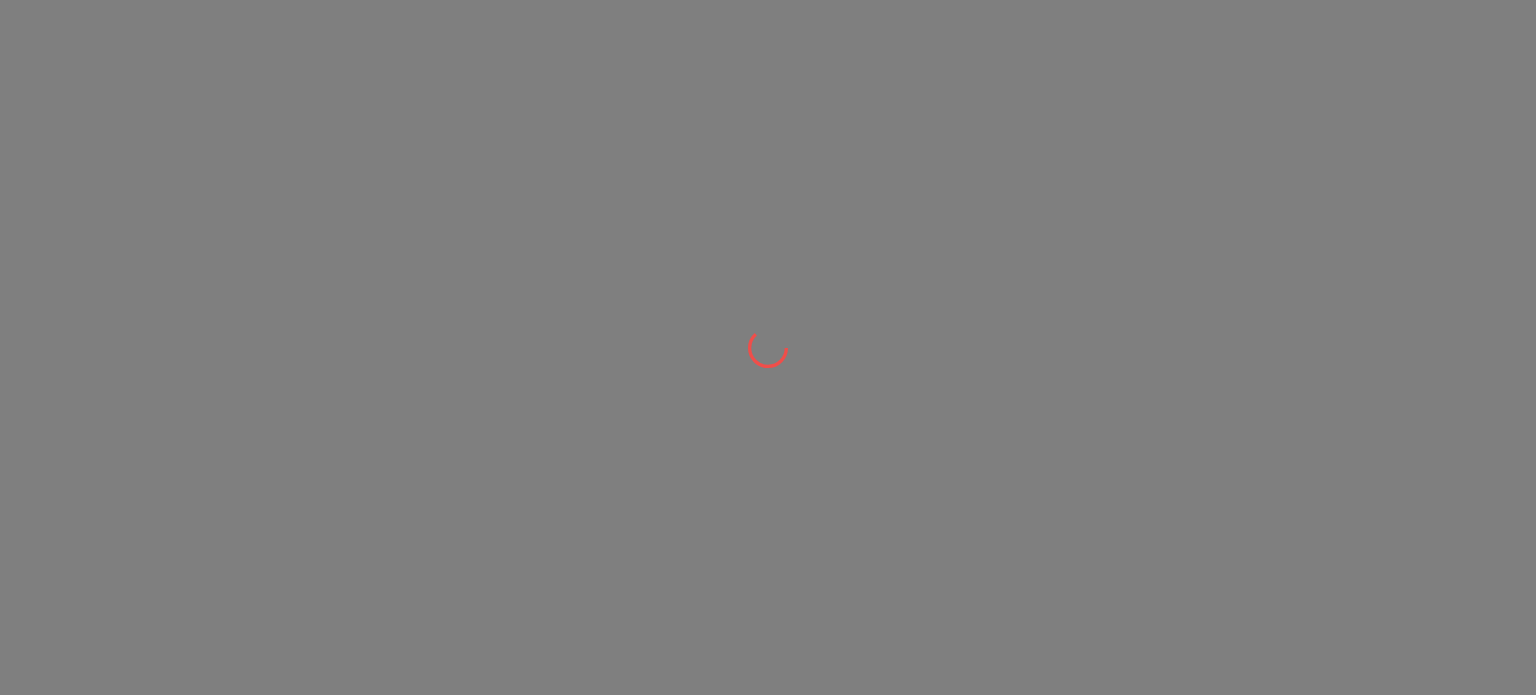 scroll, scrollTop: 0, scrollLeft: 0, axis: both 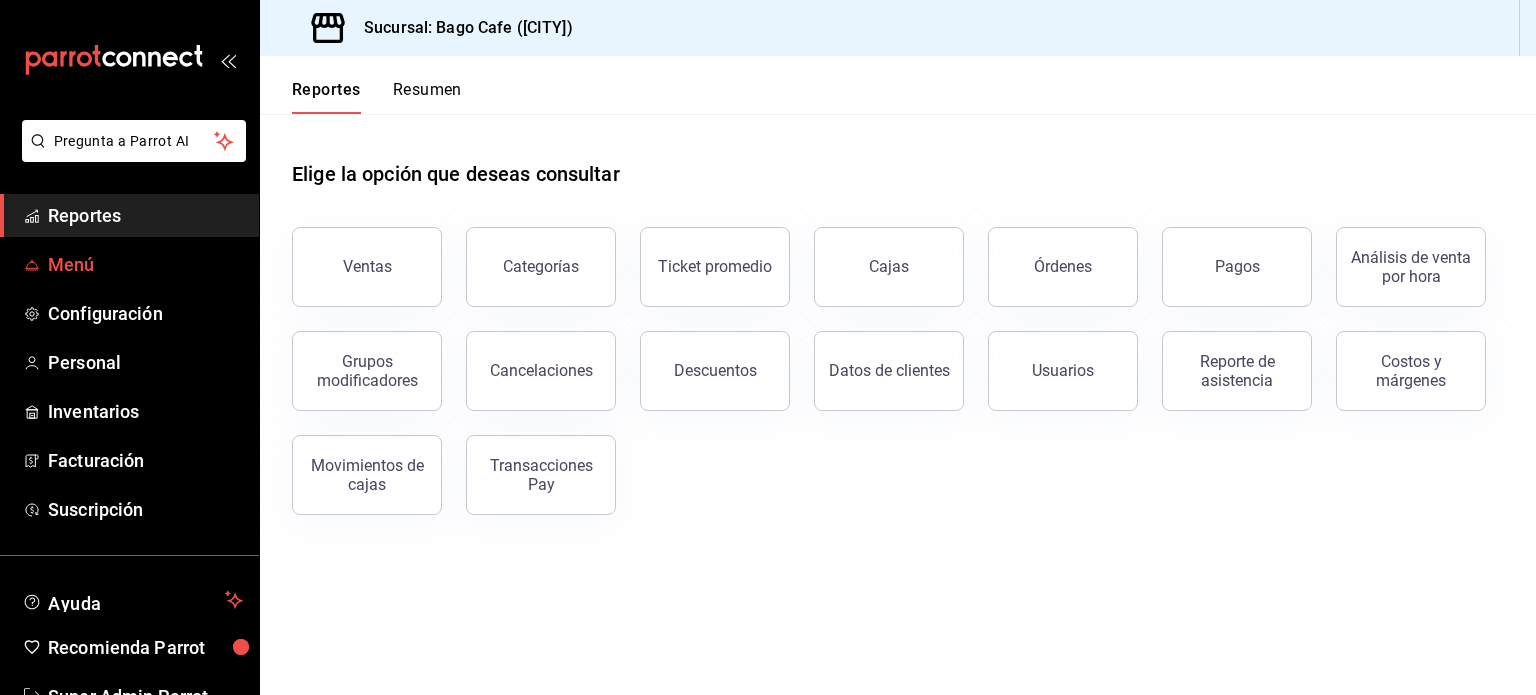 click on "Menú" at bounding box center (145, 264) 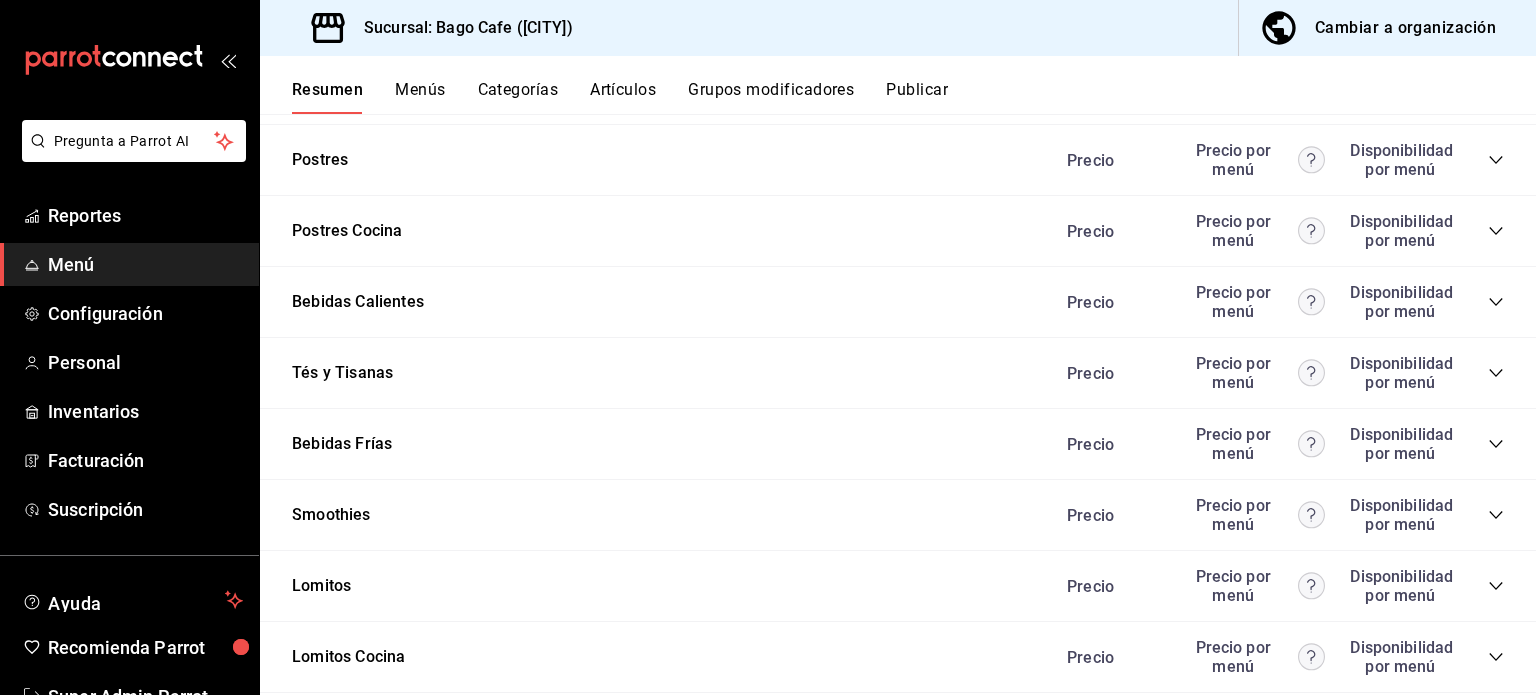 scroll, scrollTop: 2284, scrollLeft: 0, axis: vertical 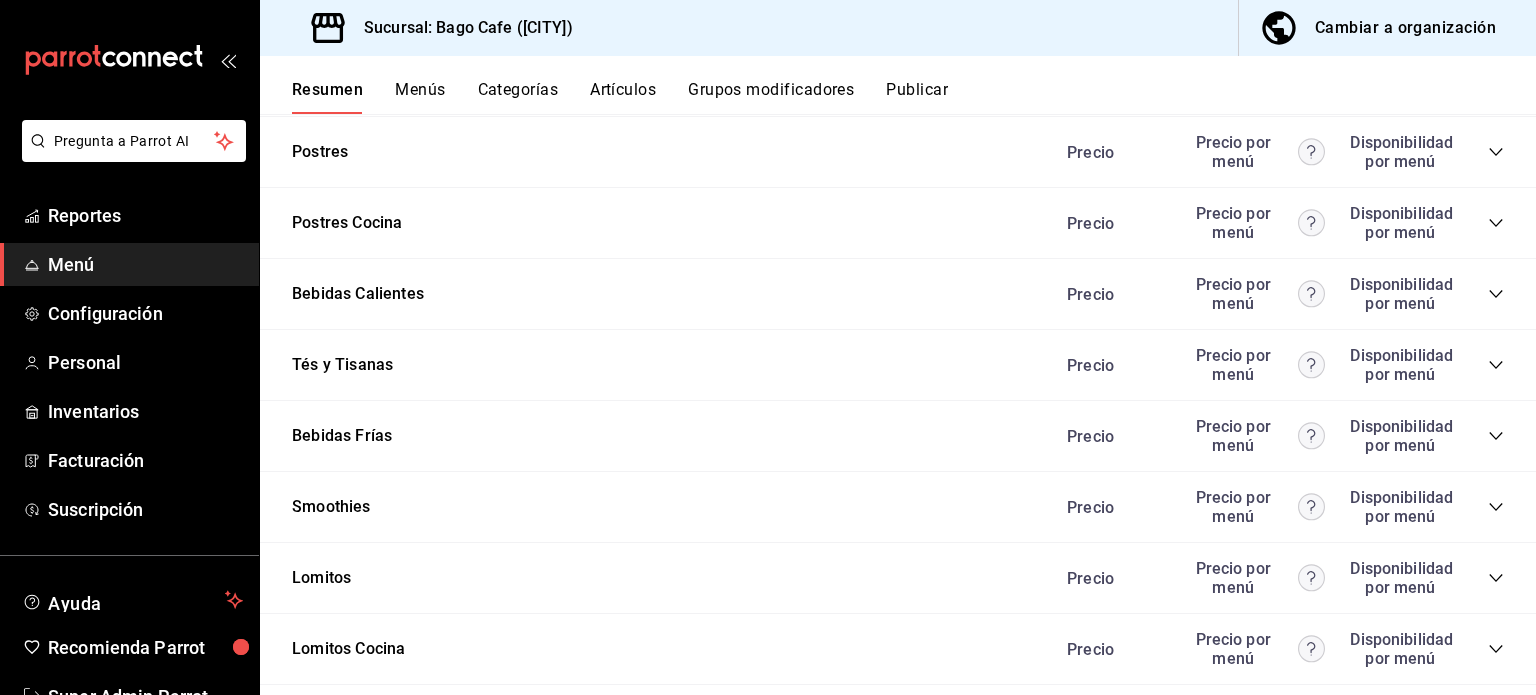click on "Tés y Tisanas Precio Precio por menú   Disponibilidad por menú" at bounding box center [898, 365] 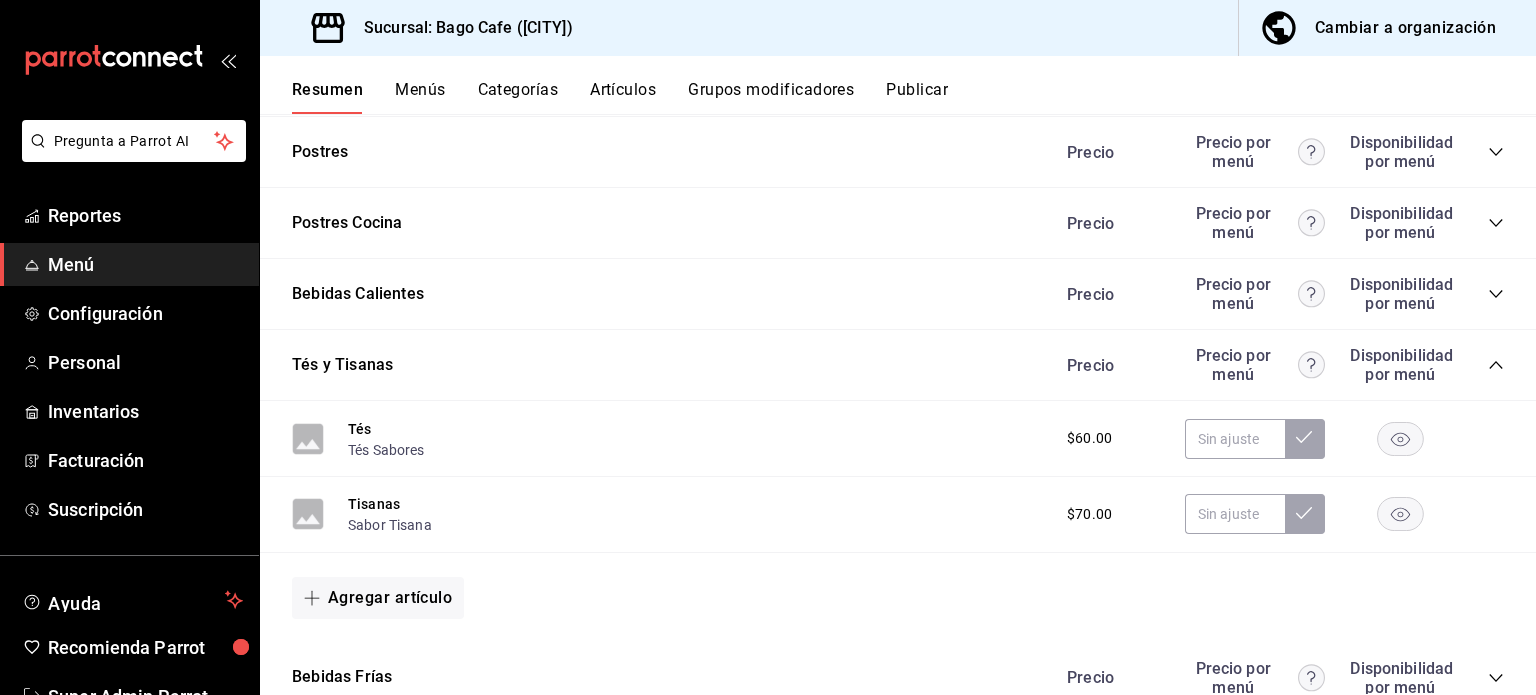 click 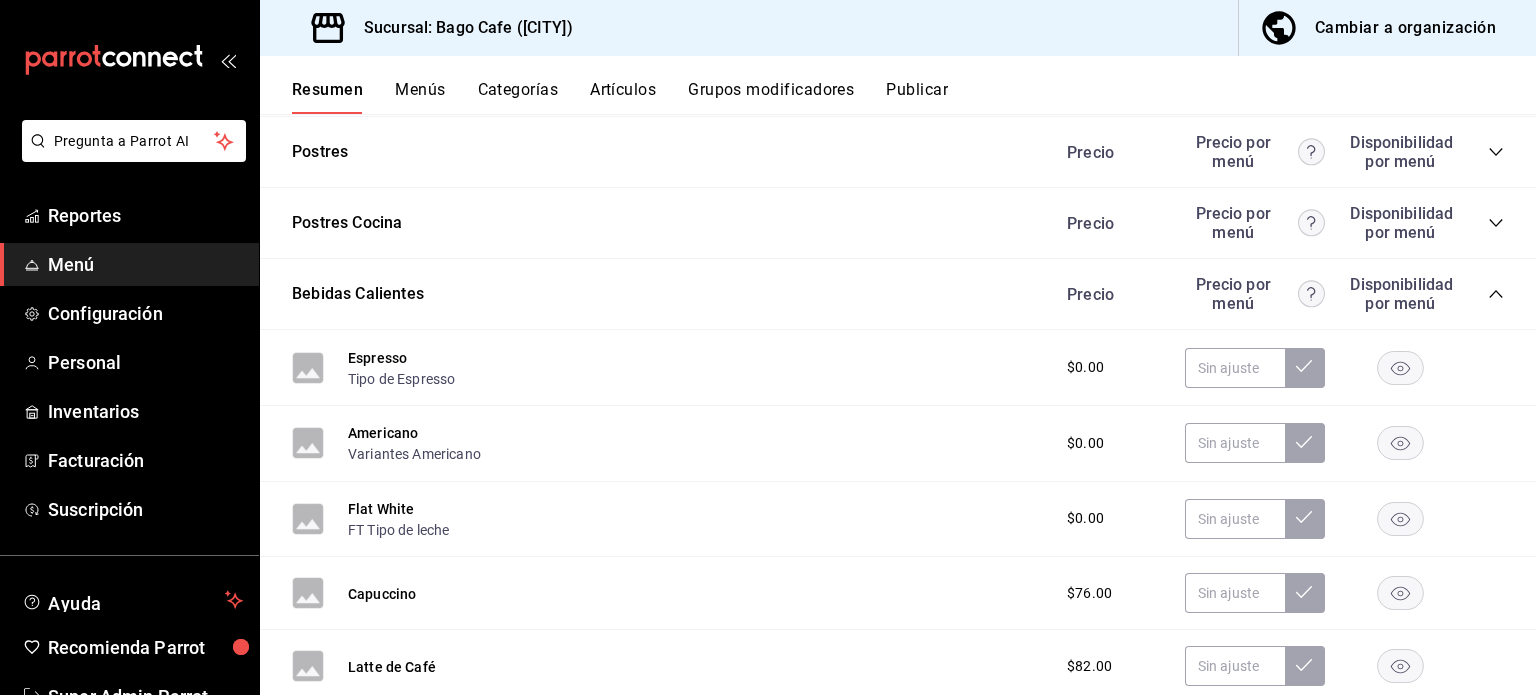 scroll, scrollTop: 2328, scrollLeft: 0, axis: vertical 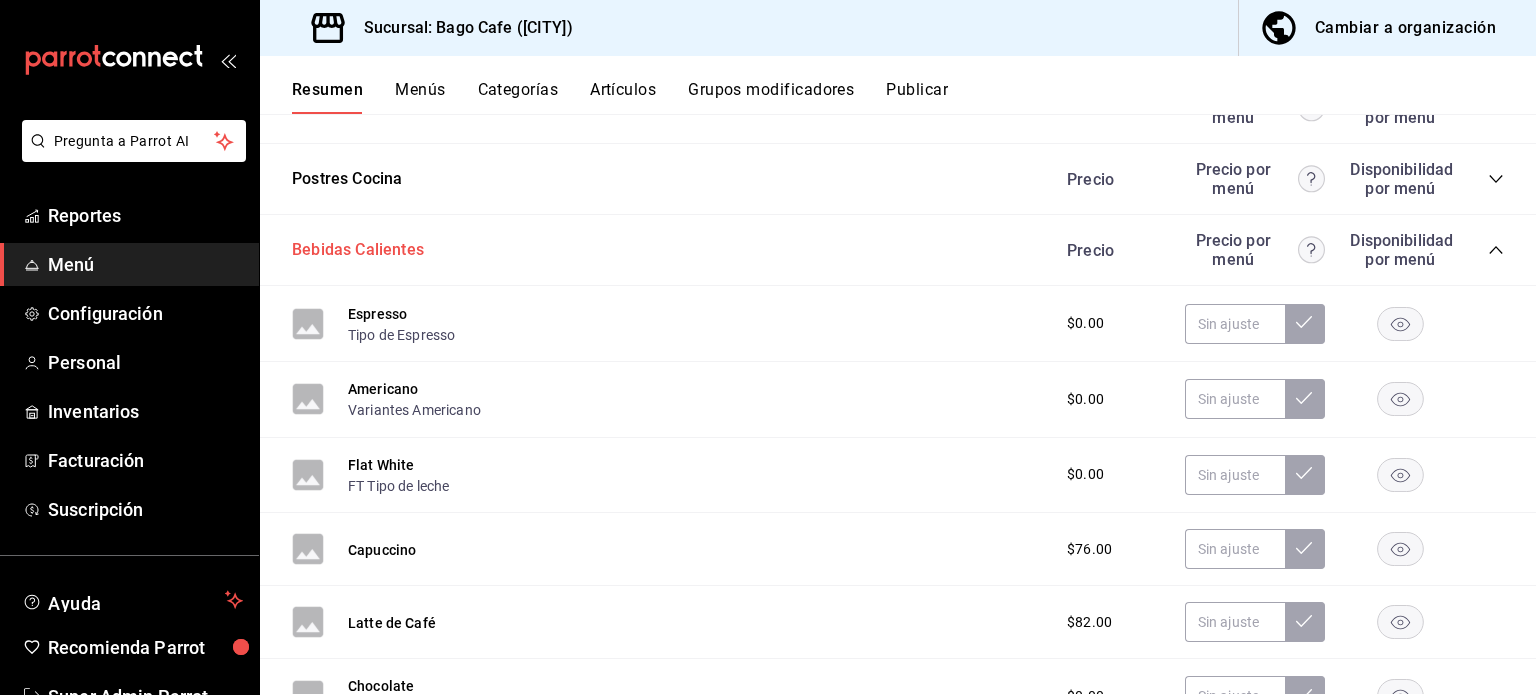 click on "Bebidas Calientes" at bounding box center (358, 250) 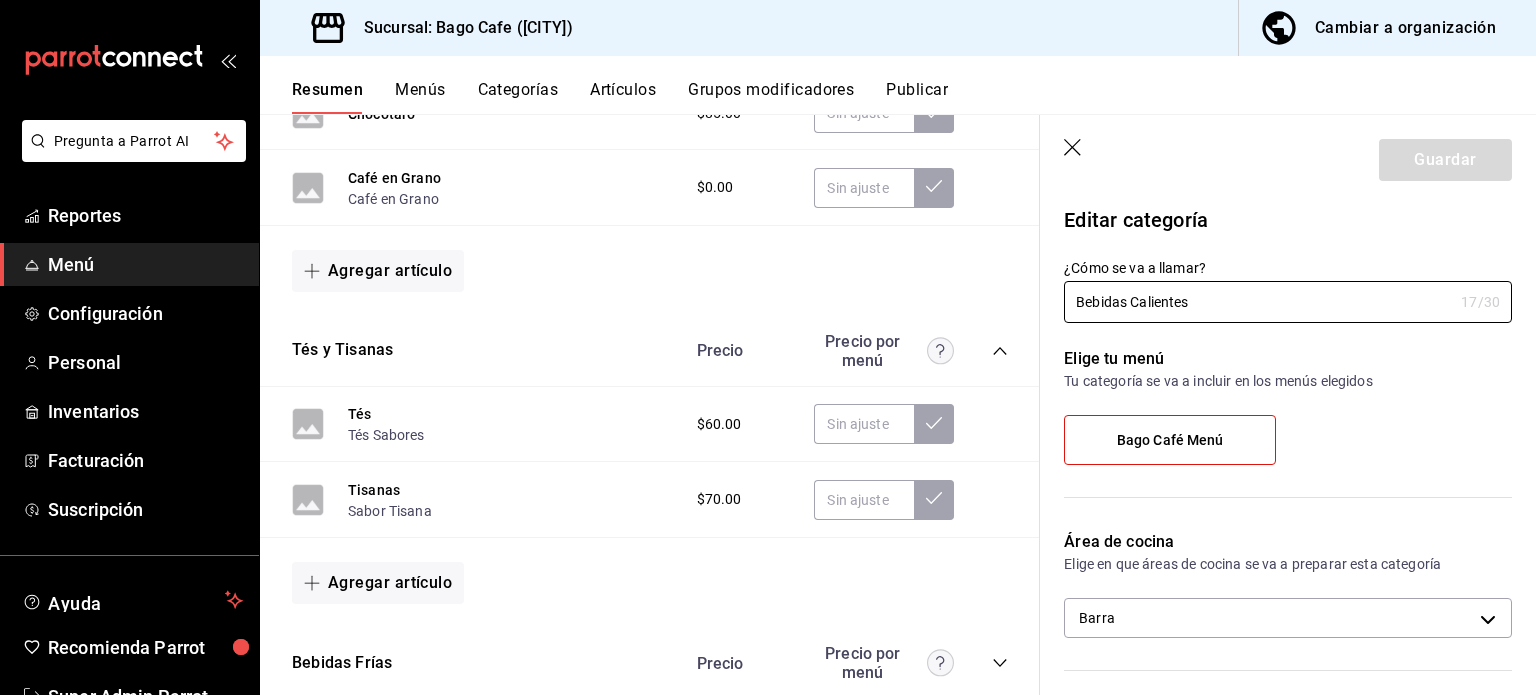 scroll, scrollTop: 3475, scrollLeft: 0, axis: vertical 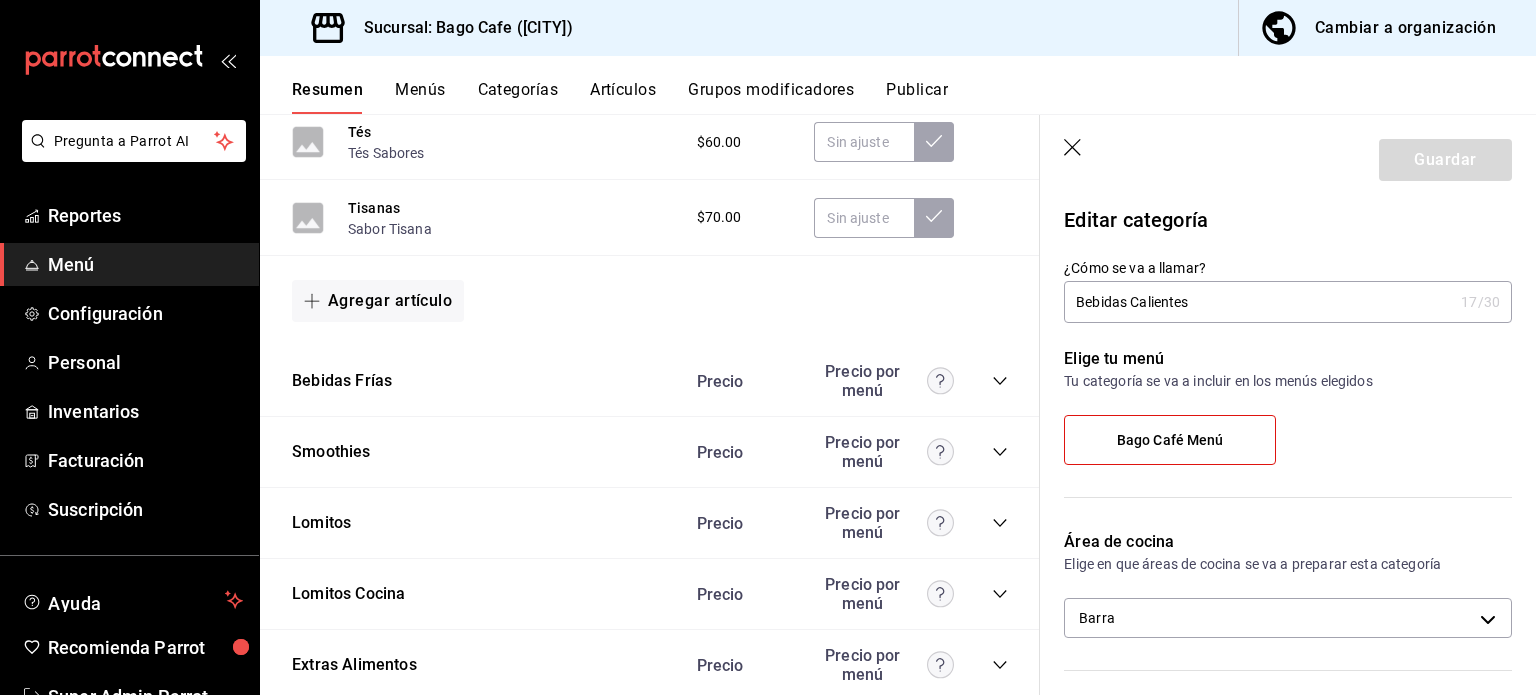 click 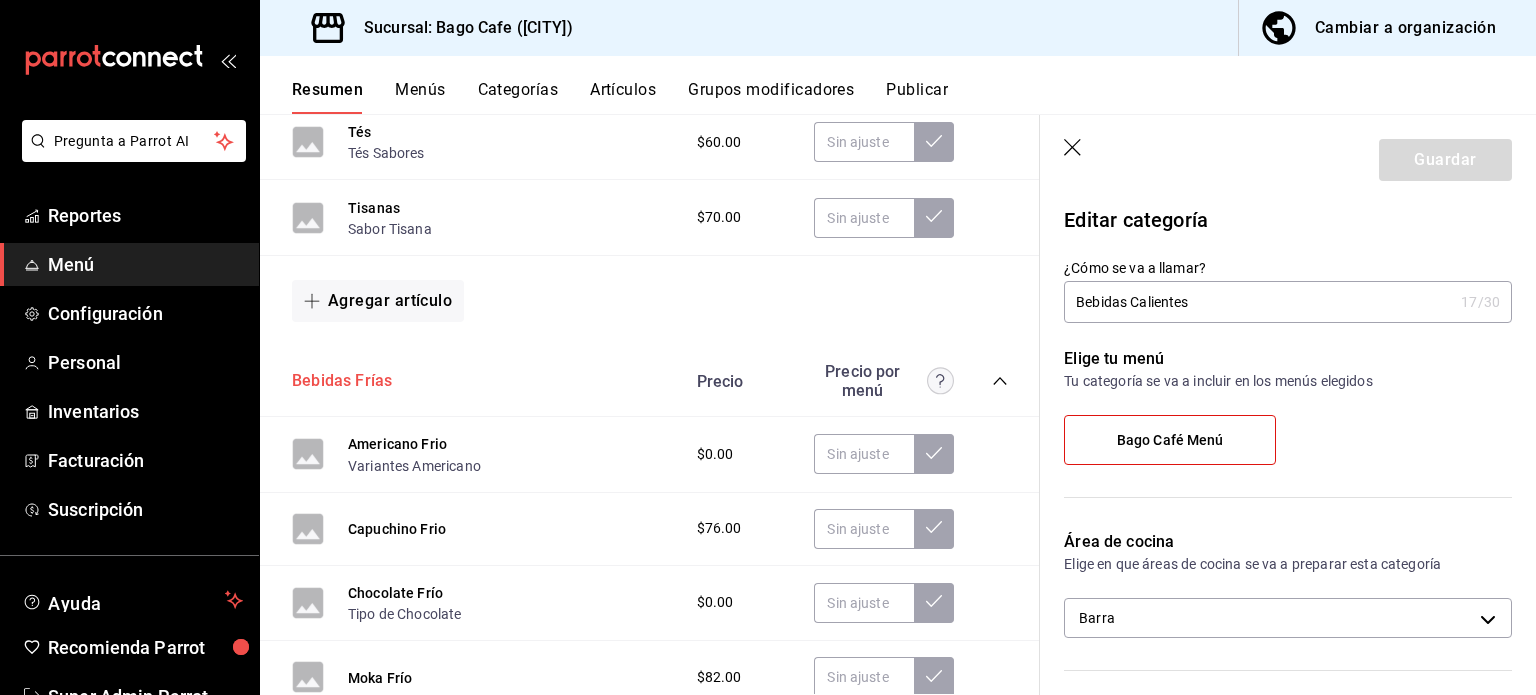 click on "Bebidas Frías" at bounding box center [342, 381] 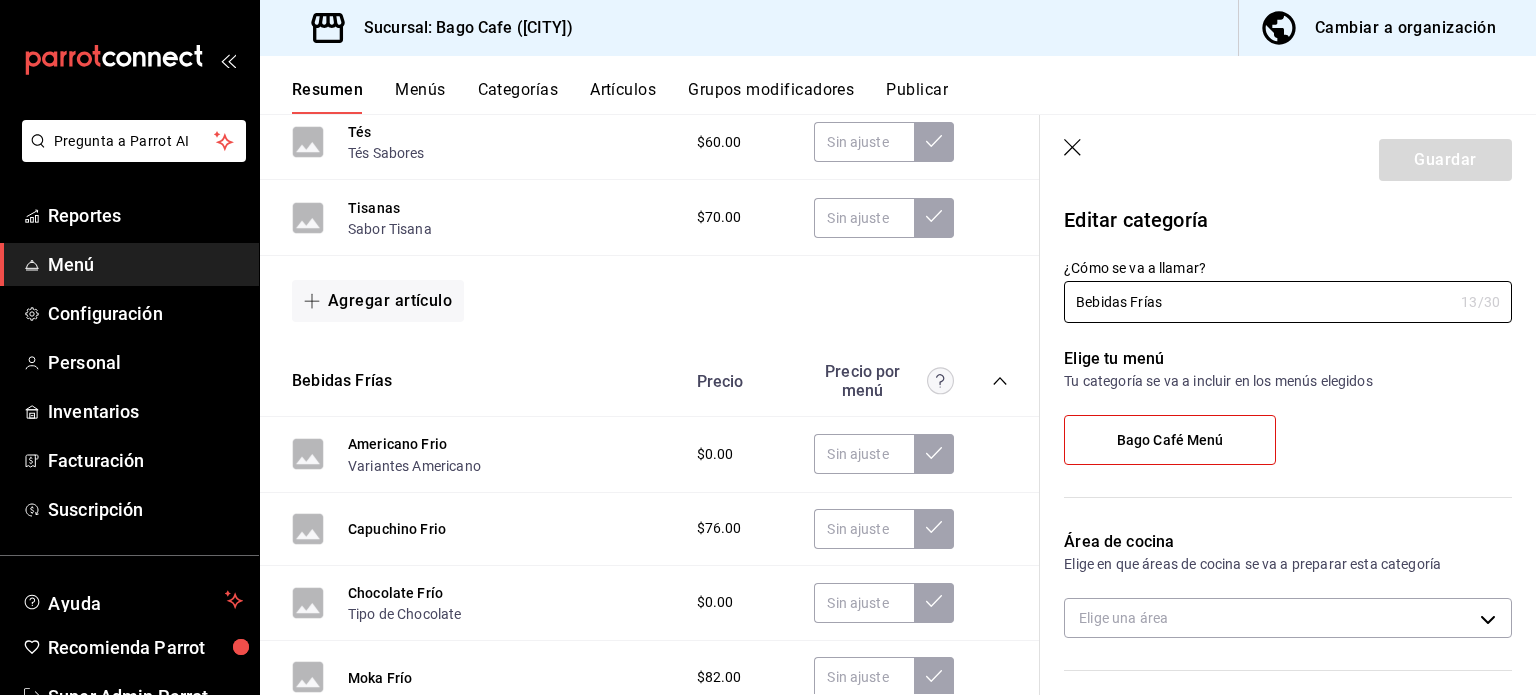type on "20531b65-6037-4ee2-89d7-0b9abd17a1e9" 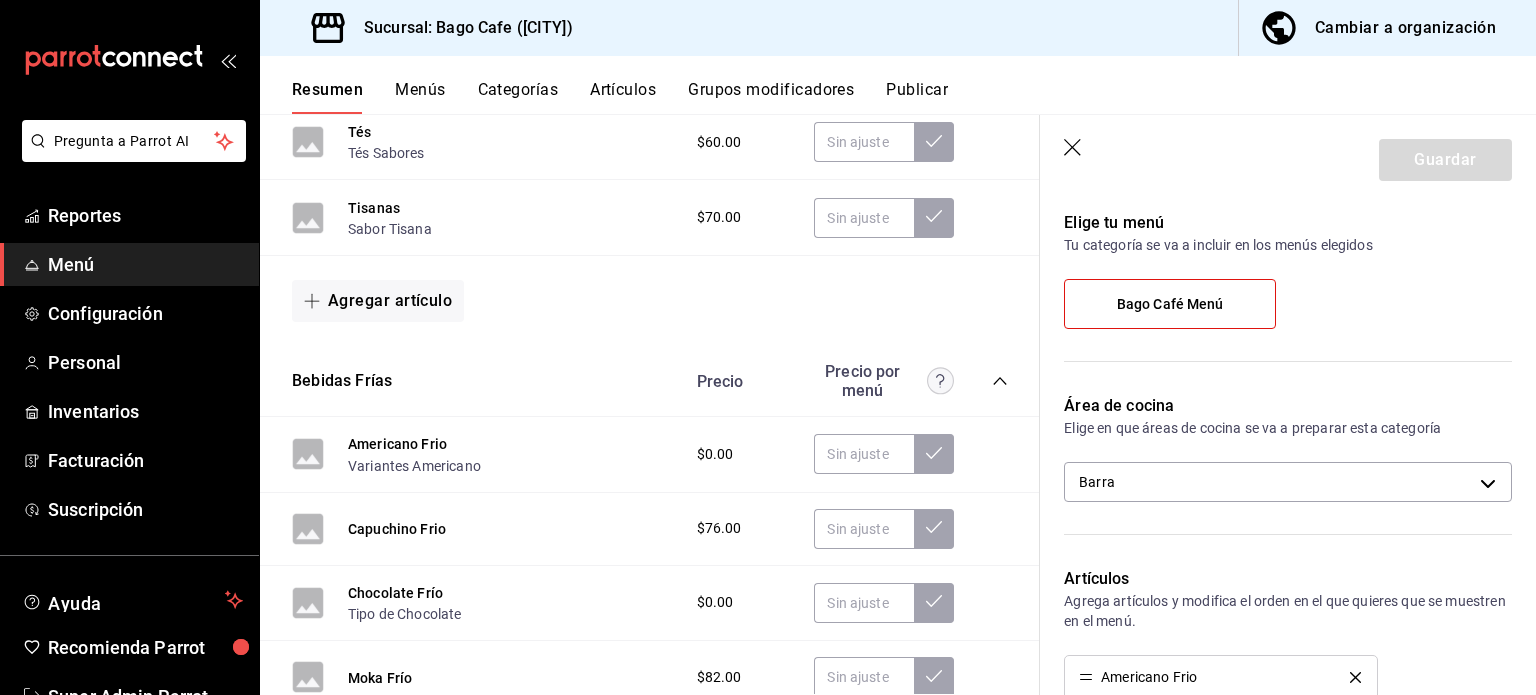 scroll, scrollTop: 135, scrollLeft: 0, axis: vertical 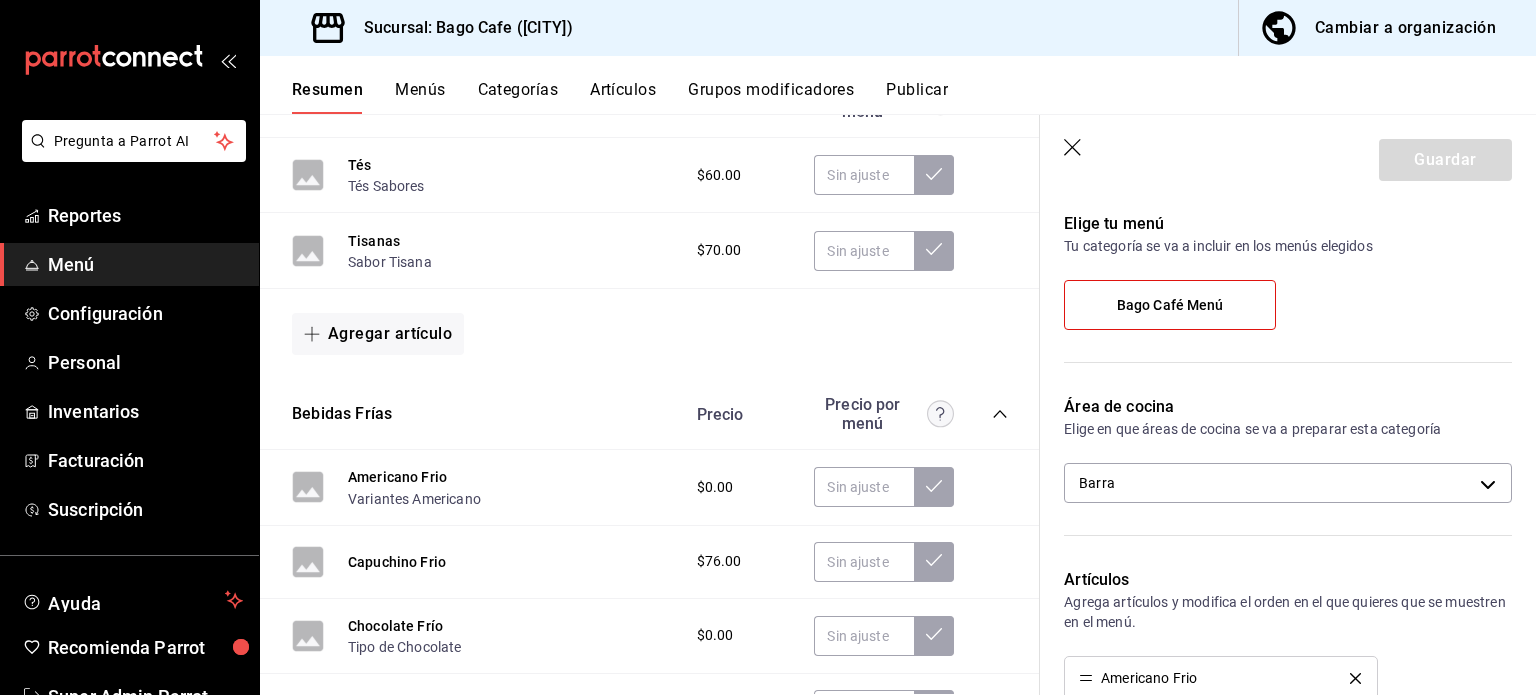 click 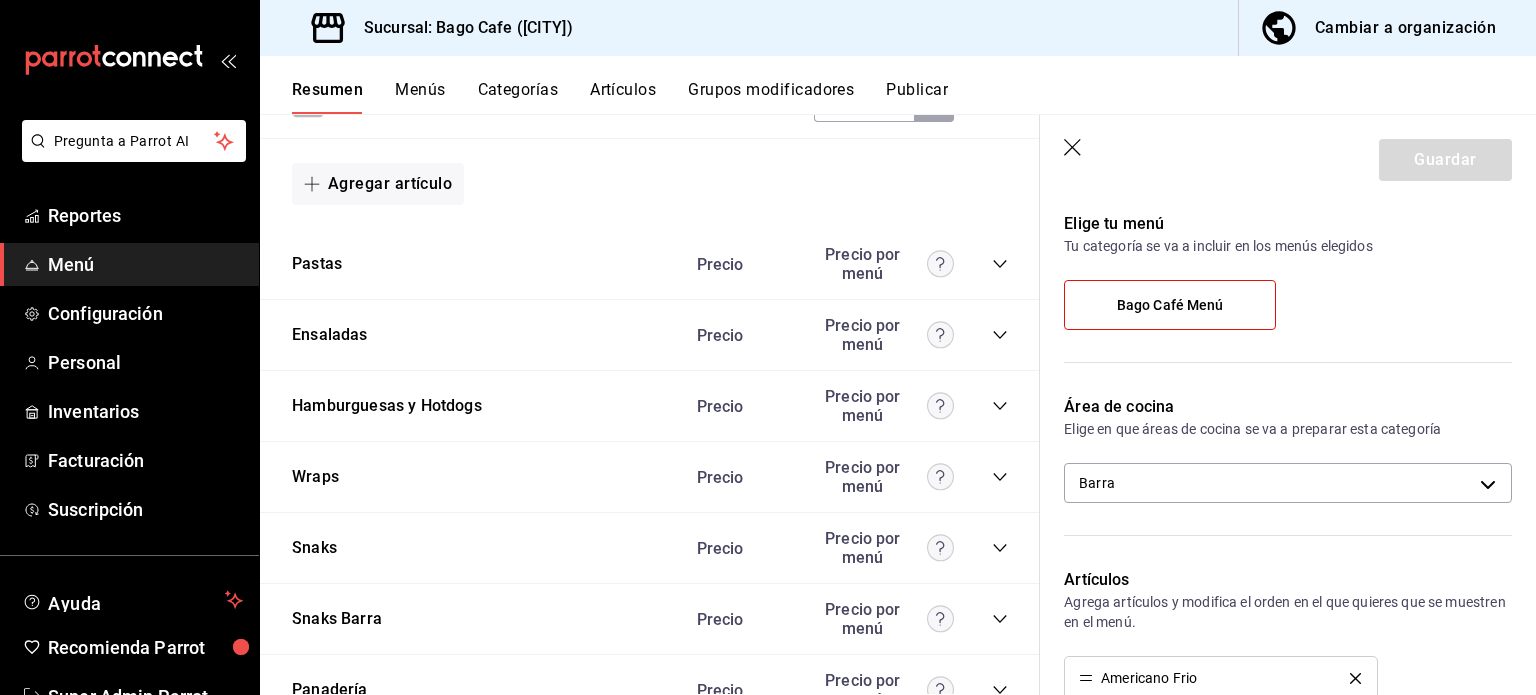 scroll, scrollTop: 1709, scrollLeft: 0, axis: vertical 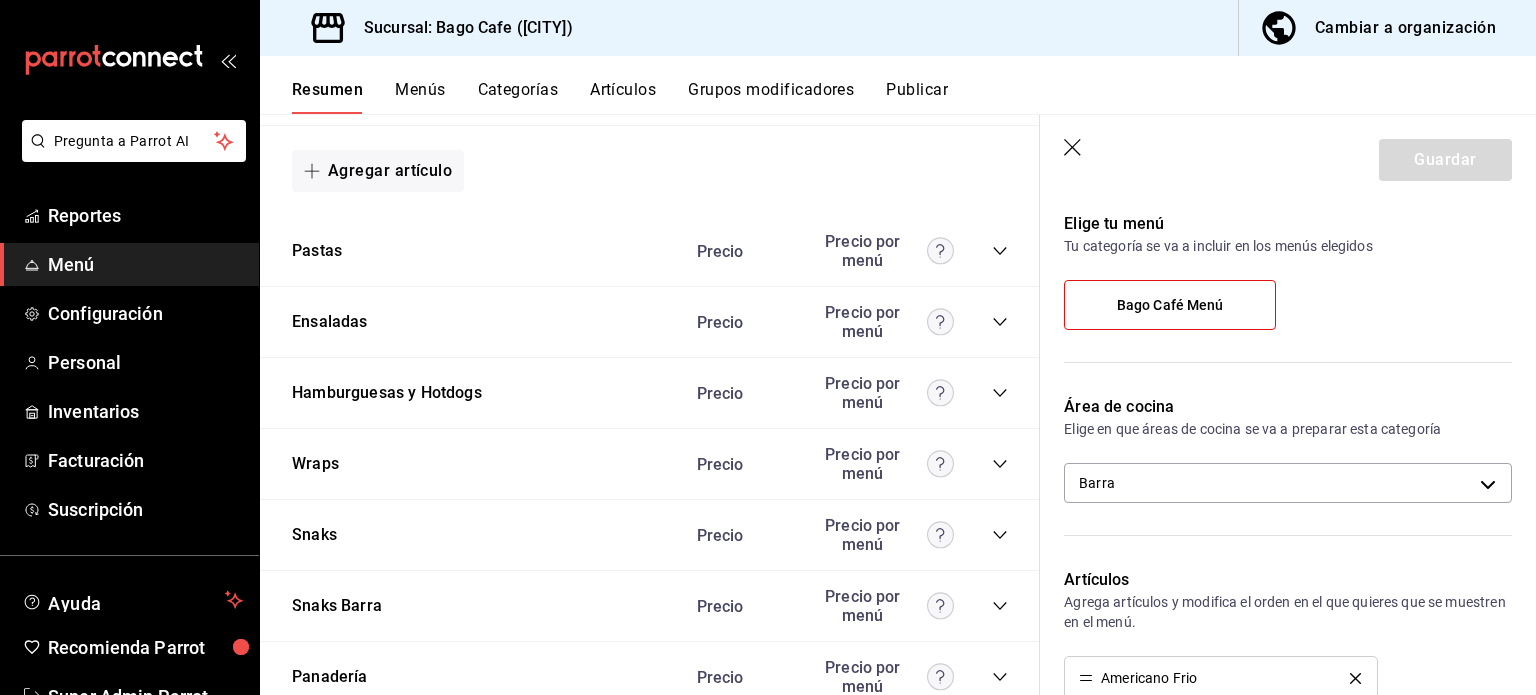 click on "Snaks Precio Precio por menú" at bounding box center (650, 535) 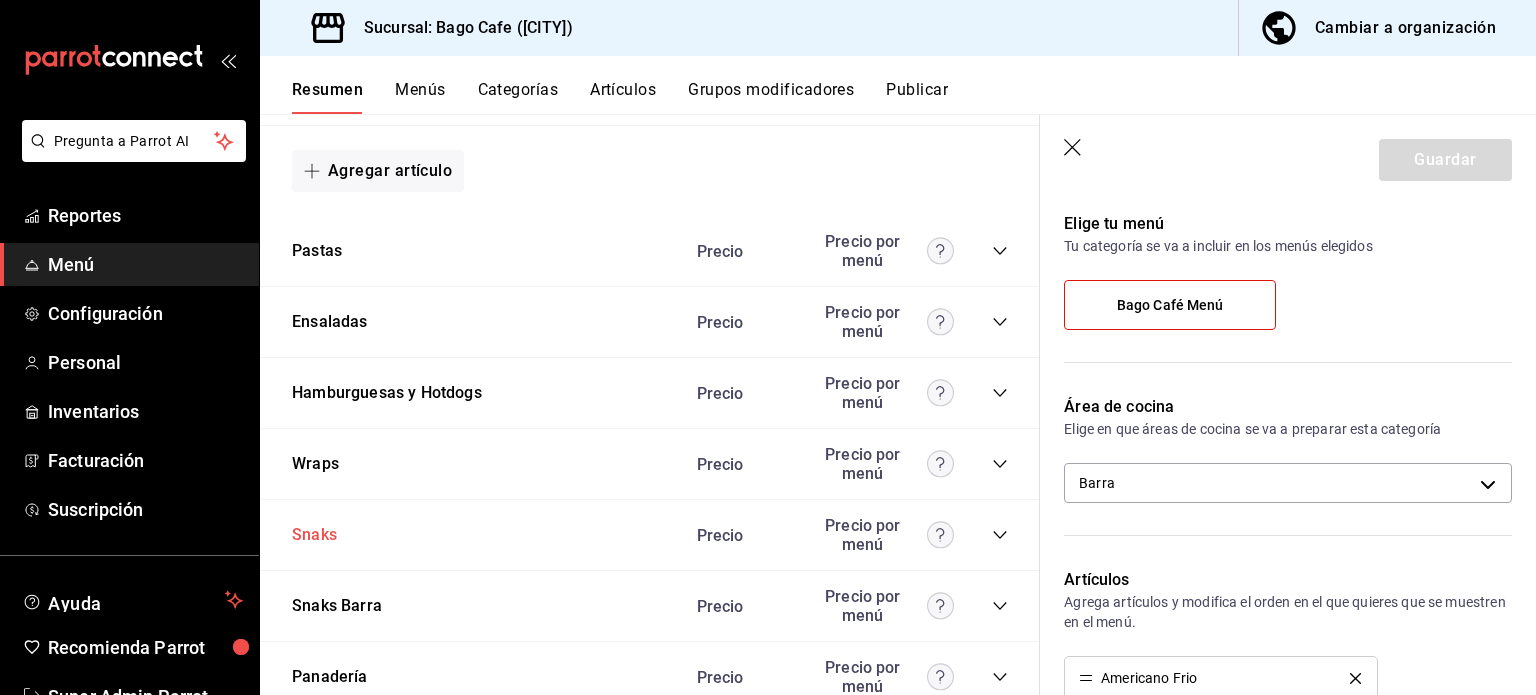 click on "Snaks" at bounding box center (314, 535) 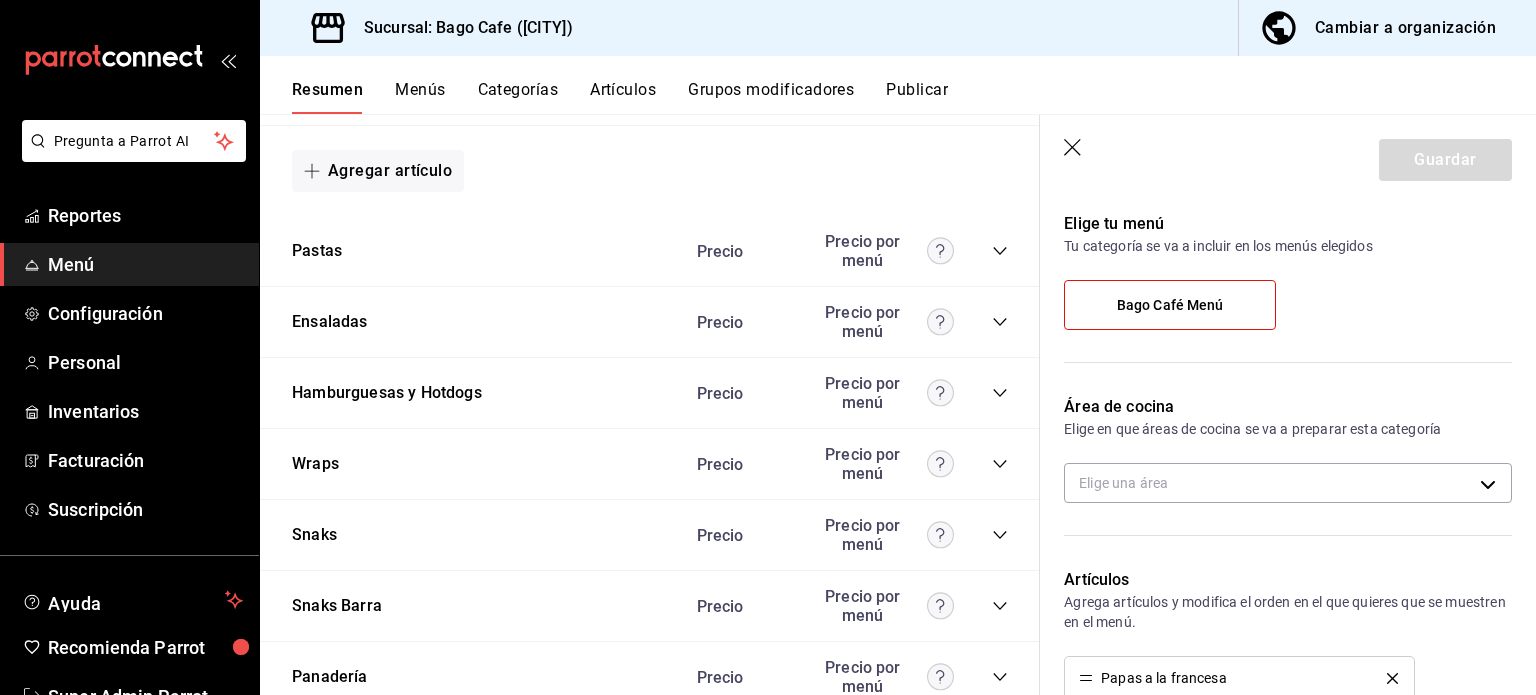 type on "5f16b9b1-3cdb-4ce9-a4c4-1f16c7378a78" 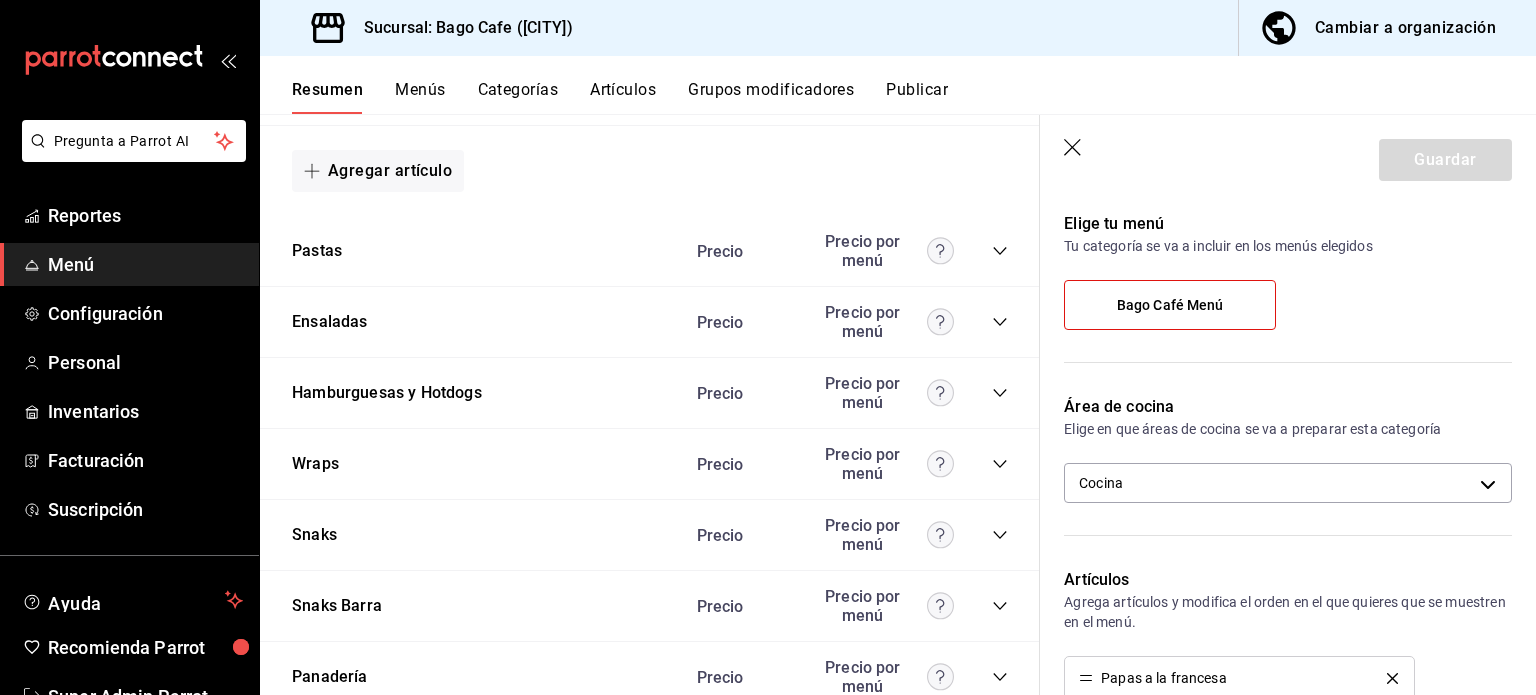 click 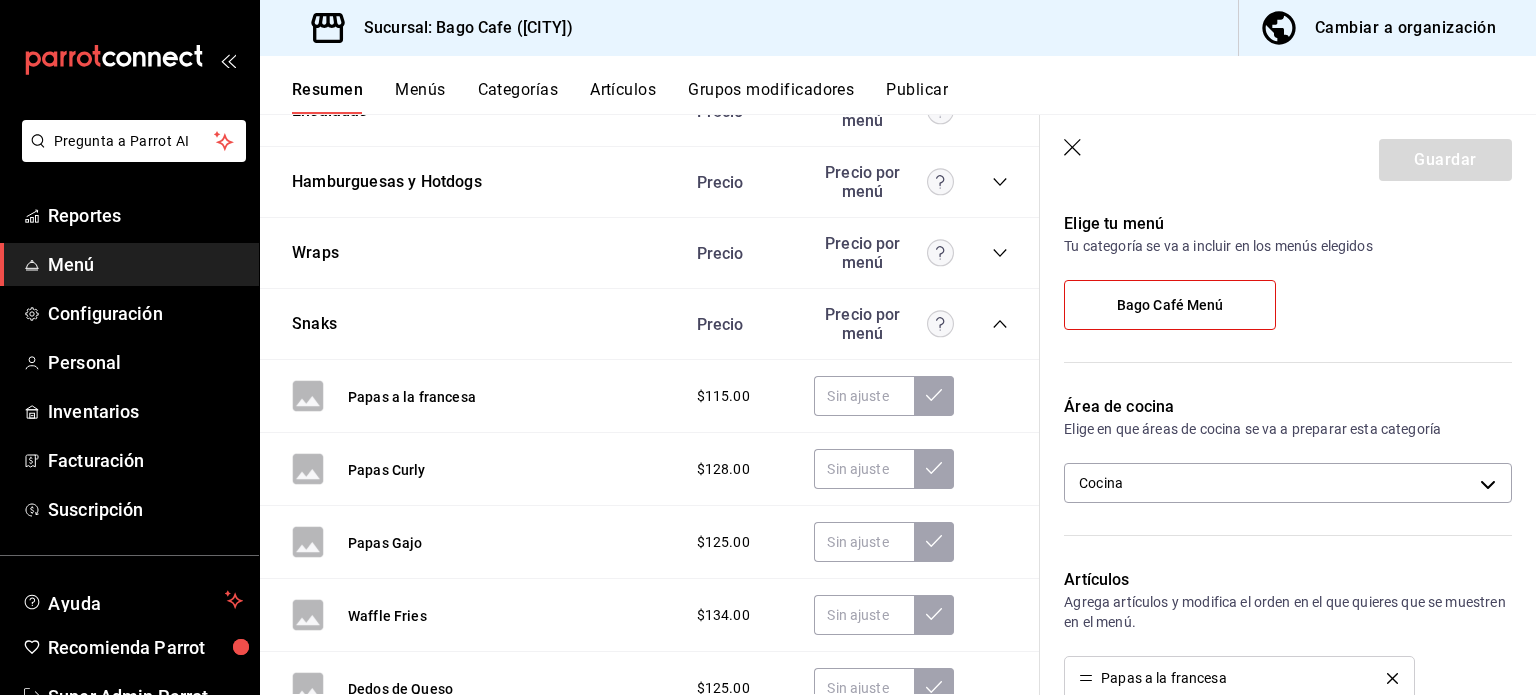 scroll, scrollTop: 1921, scrollLeft: 0, axis: vertical 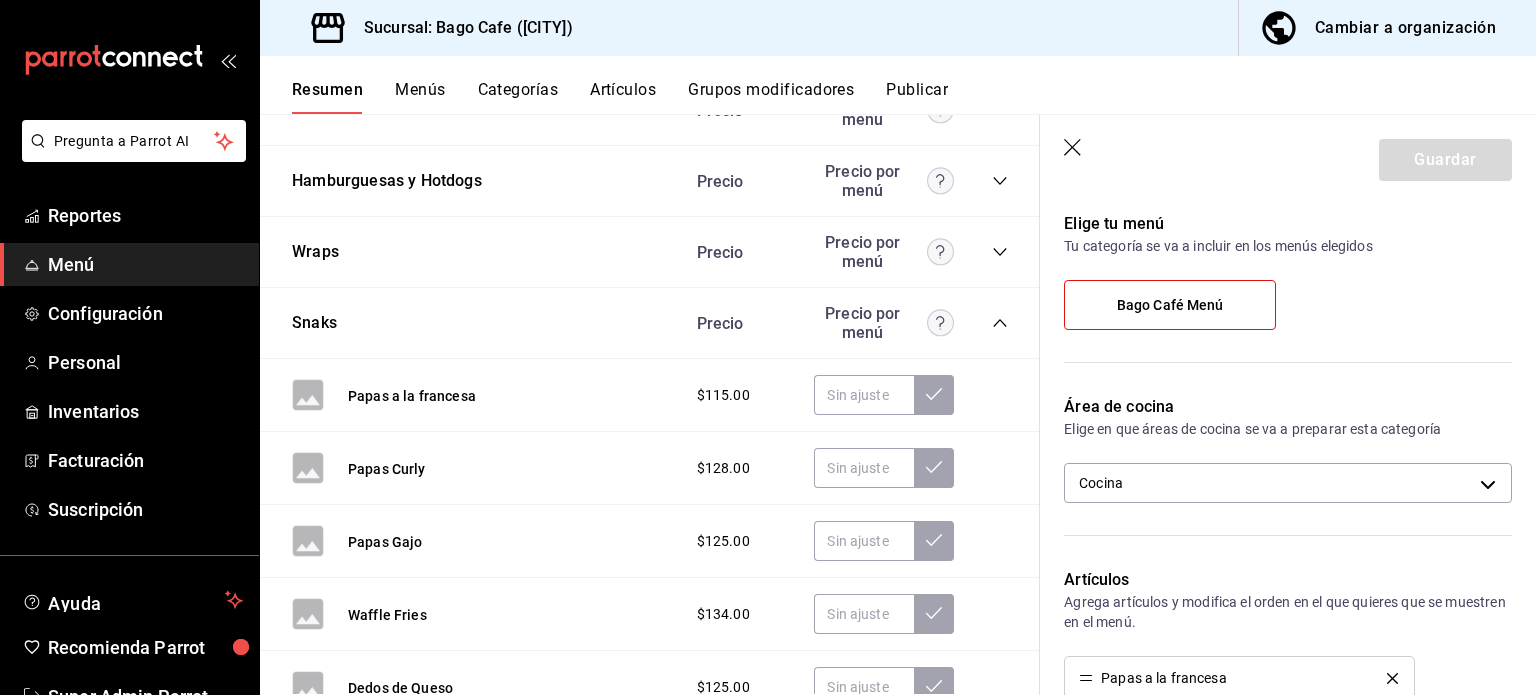 click 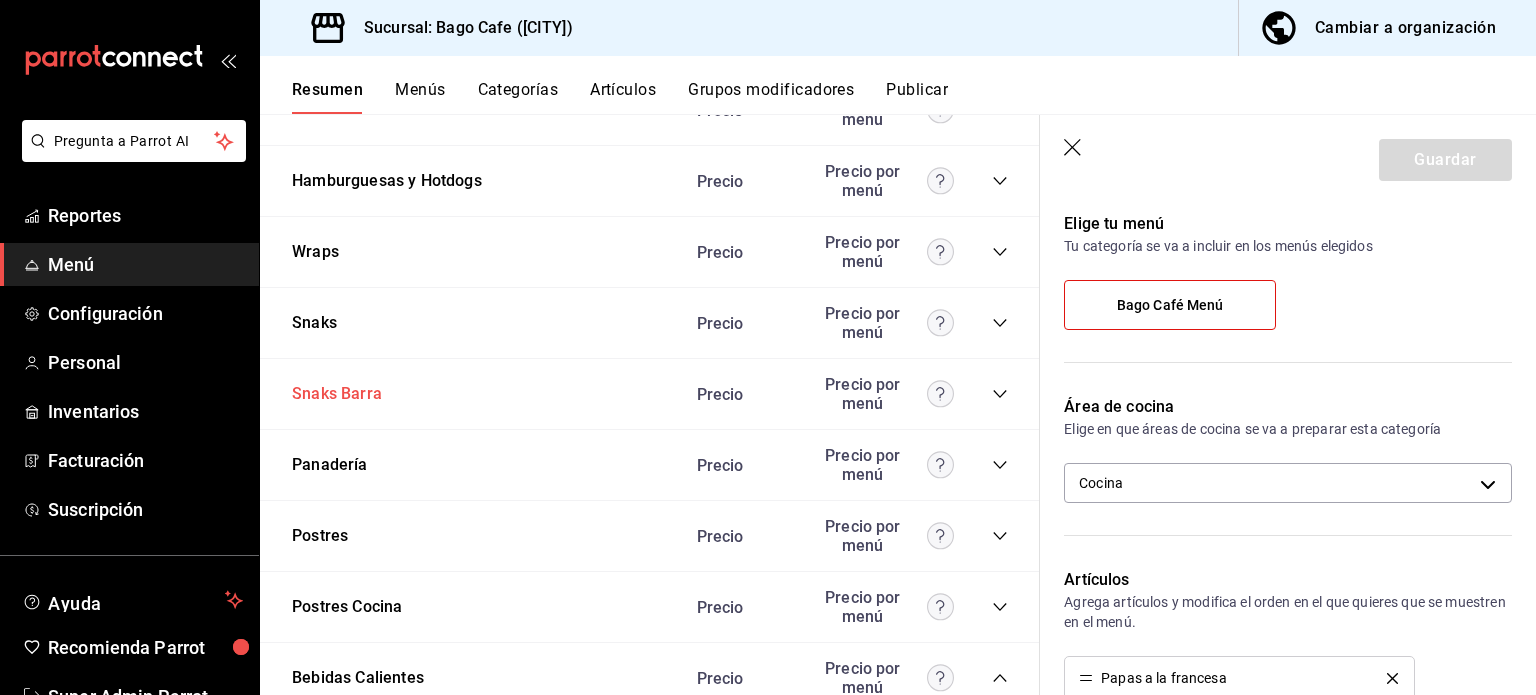 click on "Snaks Barra" at bounding box center (337, 394) 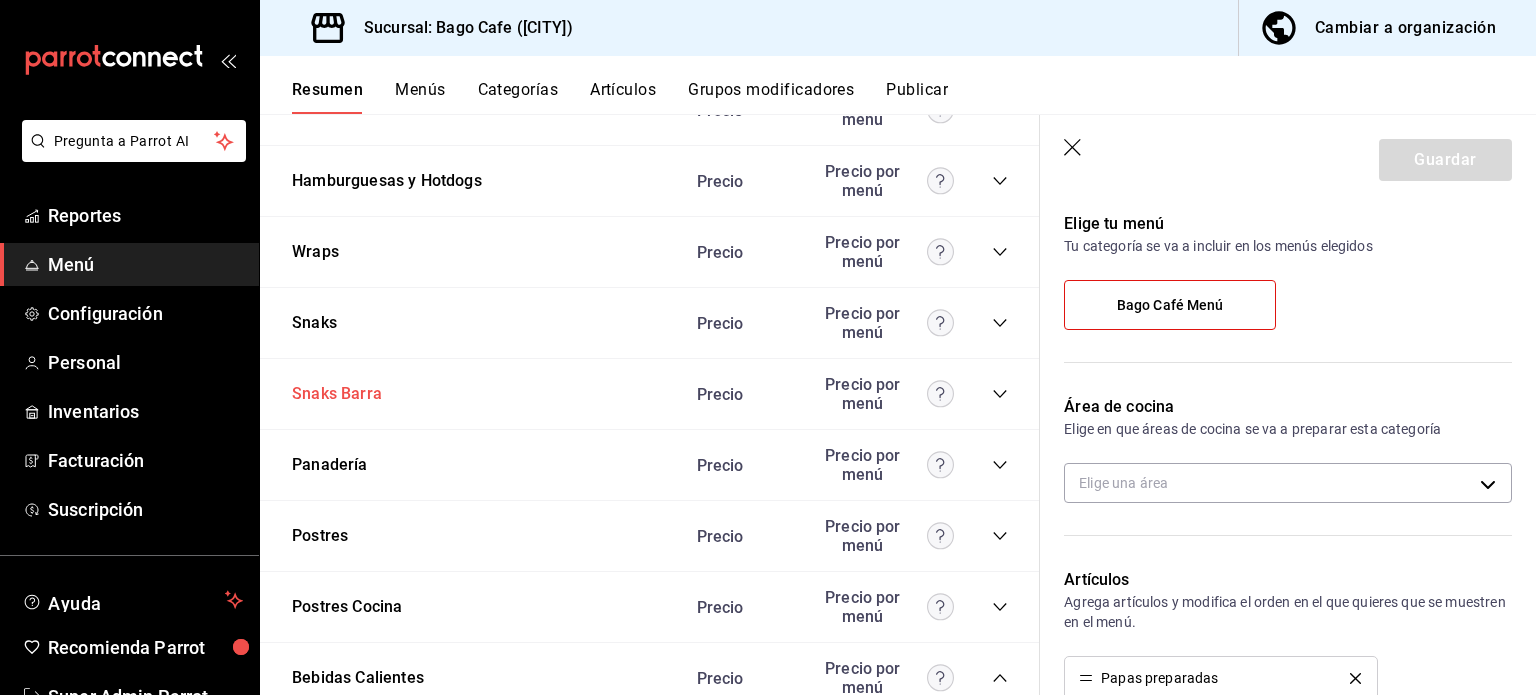 type on "20531b65-6037-4ee2-89d7-0b9abd17a1e9" 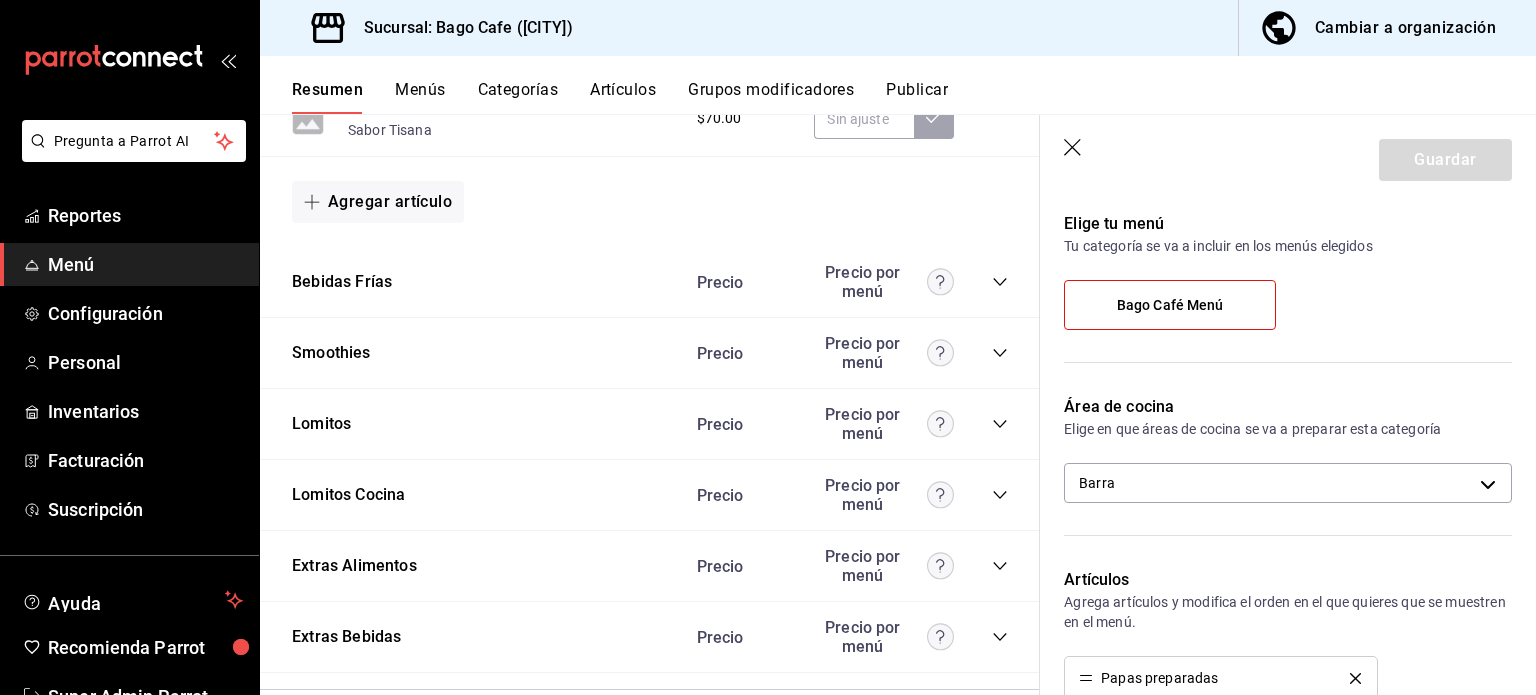 scroll, scrollTop: 3796, scrollLeft: 0, axis: vertical 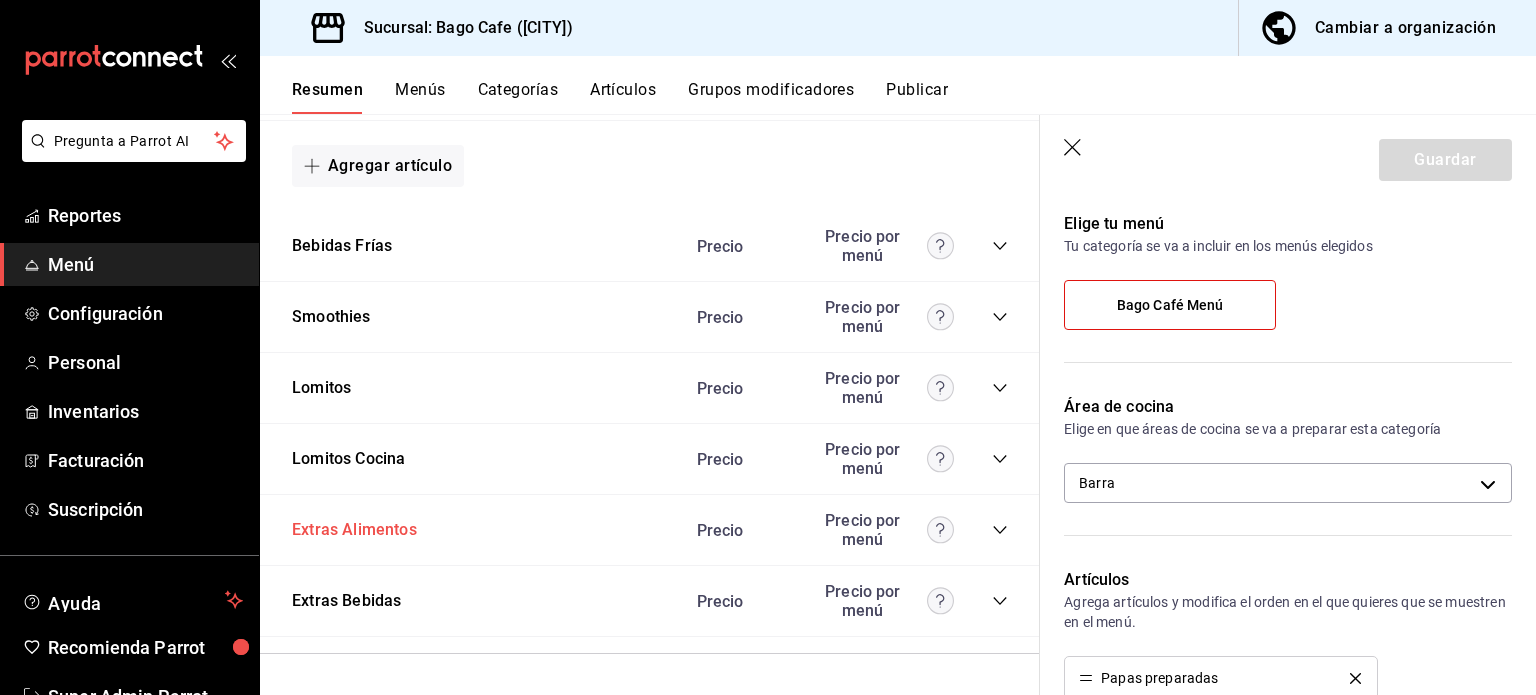 click on "Extras Alimentos" at bounding box center (354, 530) 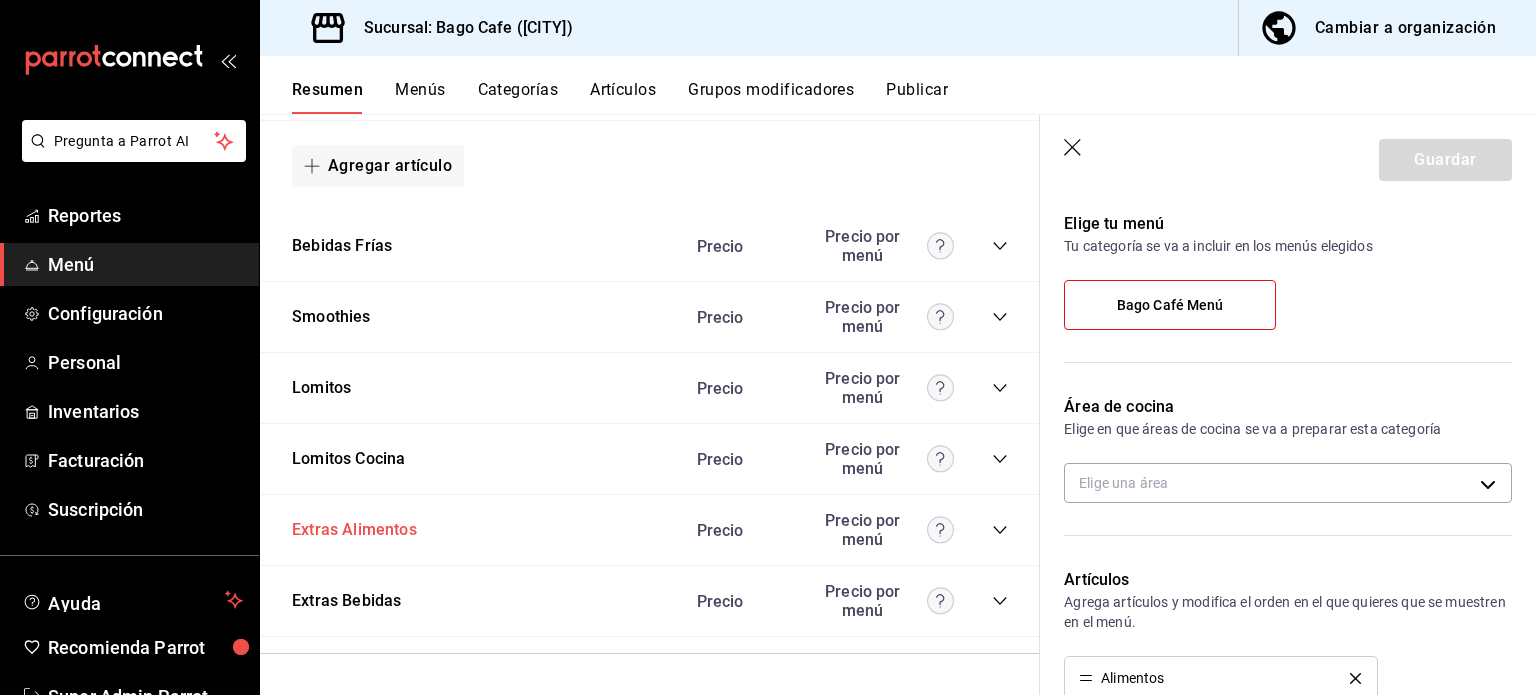 type on "5f16b9b1-3cdb-4ce9-a4c4-1f16c7378a78" 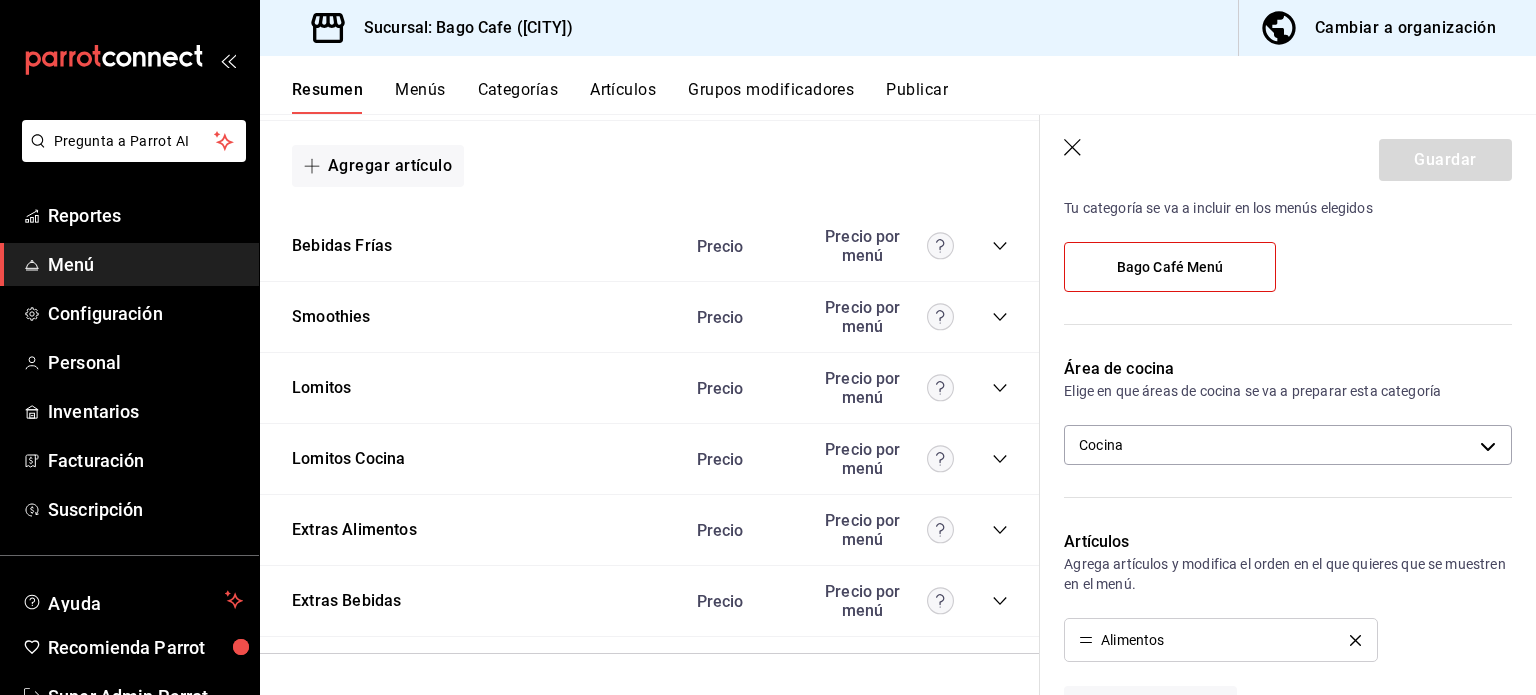scroll, scrollTop: 0, scrollLeft: 0, axis: both 